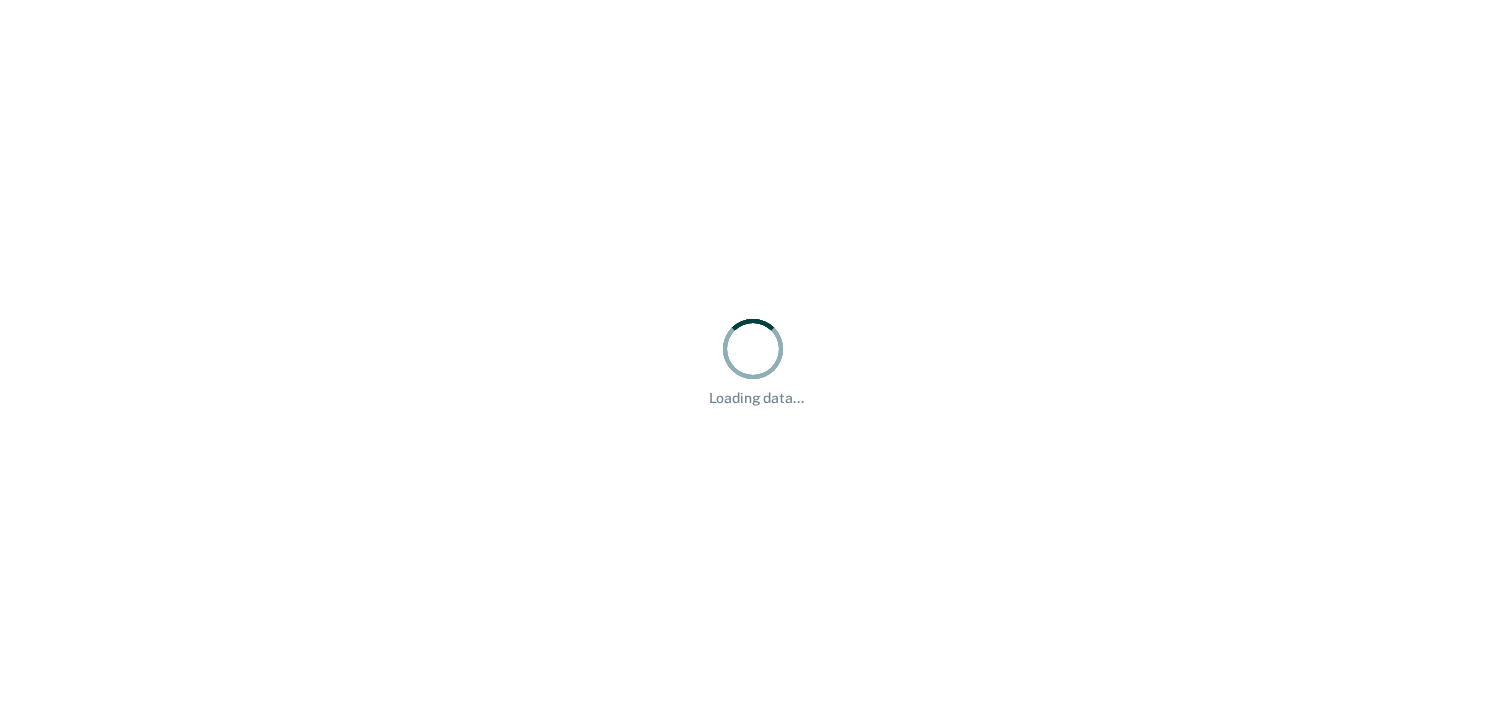 scroll, scrollTop: 0, scrollLeft: 0, axis: both 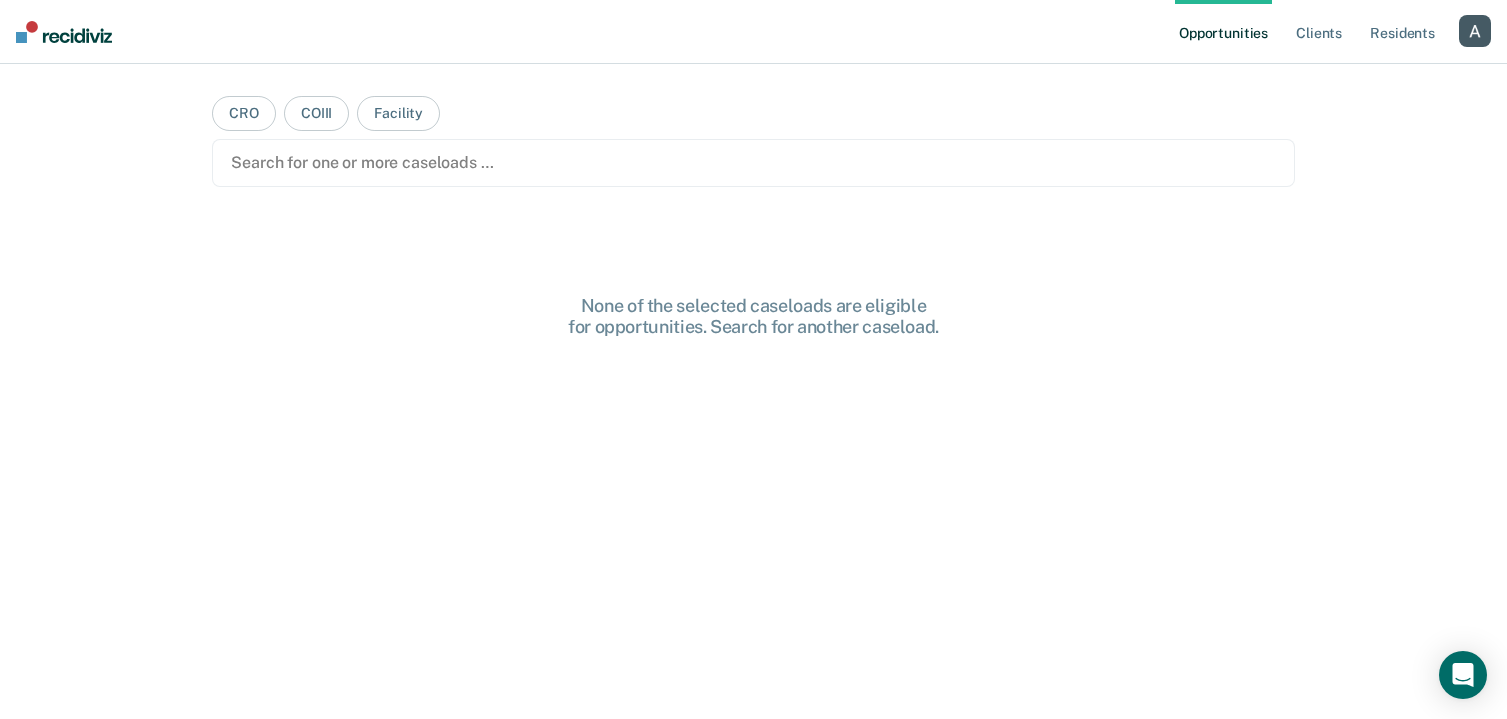 click at bounding box center [1475, 31] 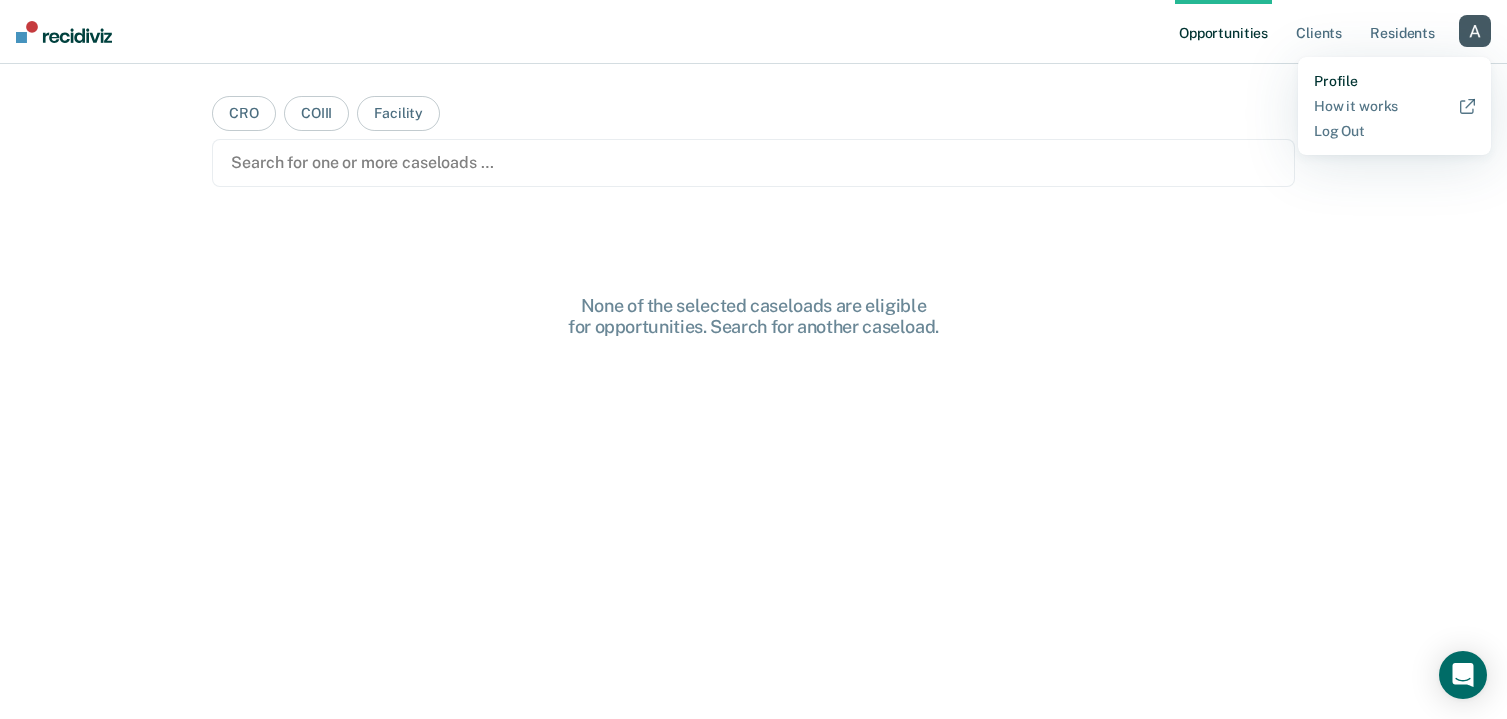 click on "Profile" at bounding box center (1394, 81) 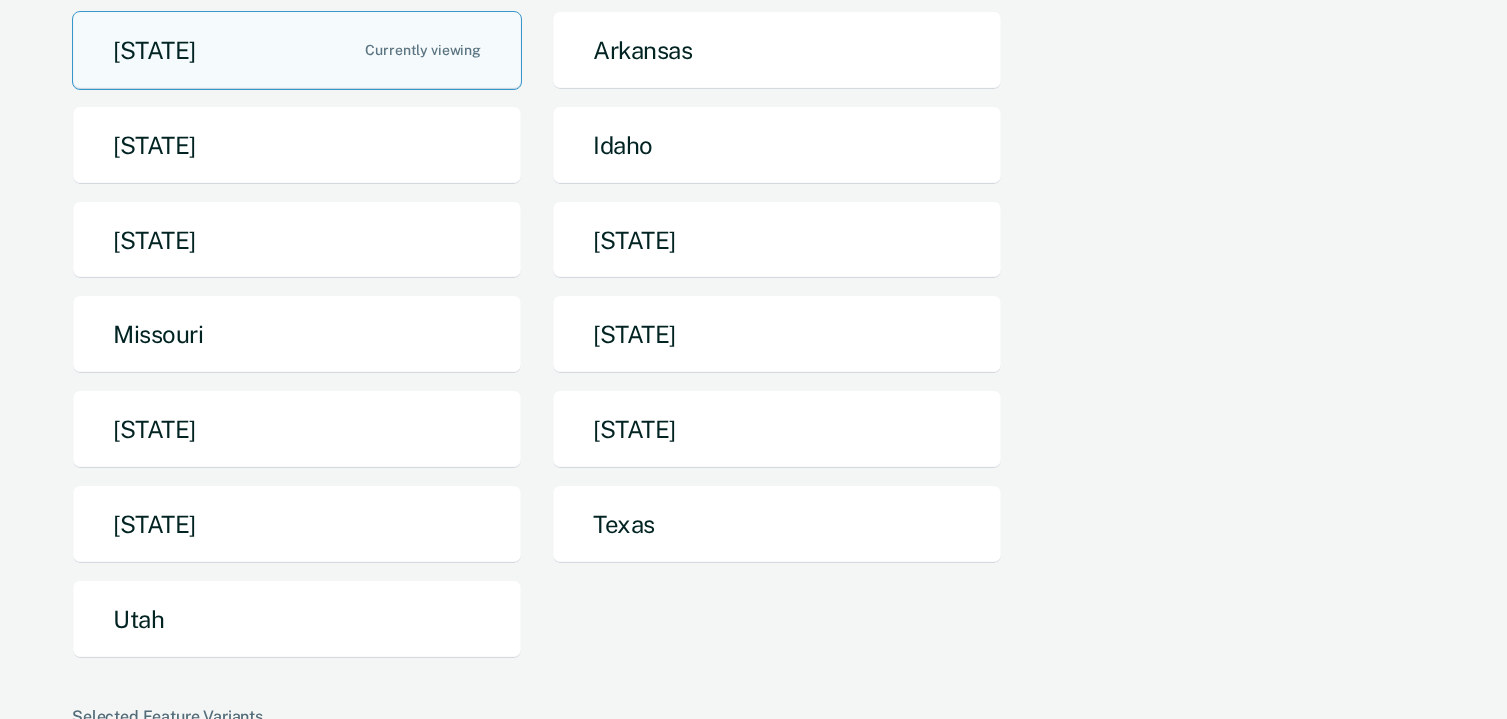 scroll, scrollTop: 224, scrollLeft: 0, axis: vertical 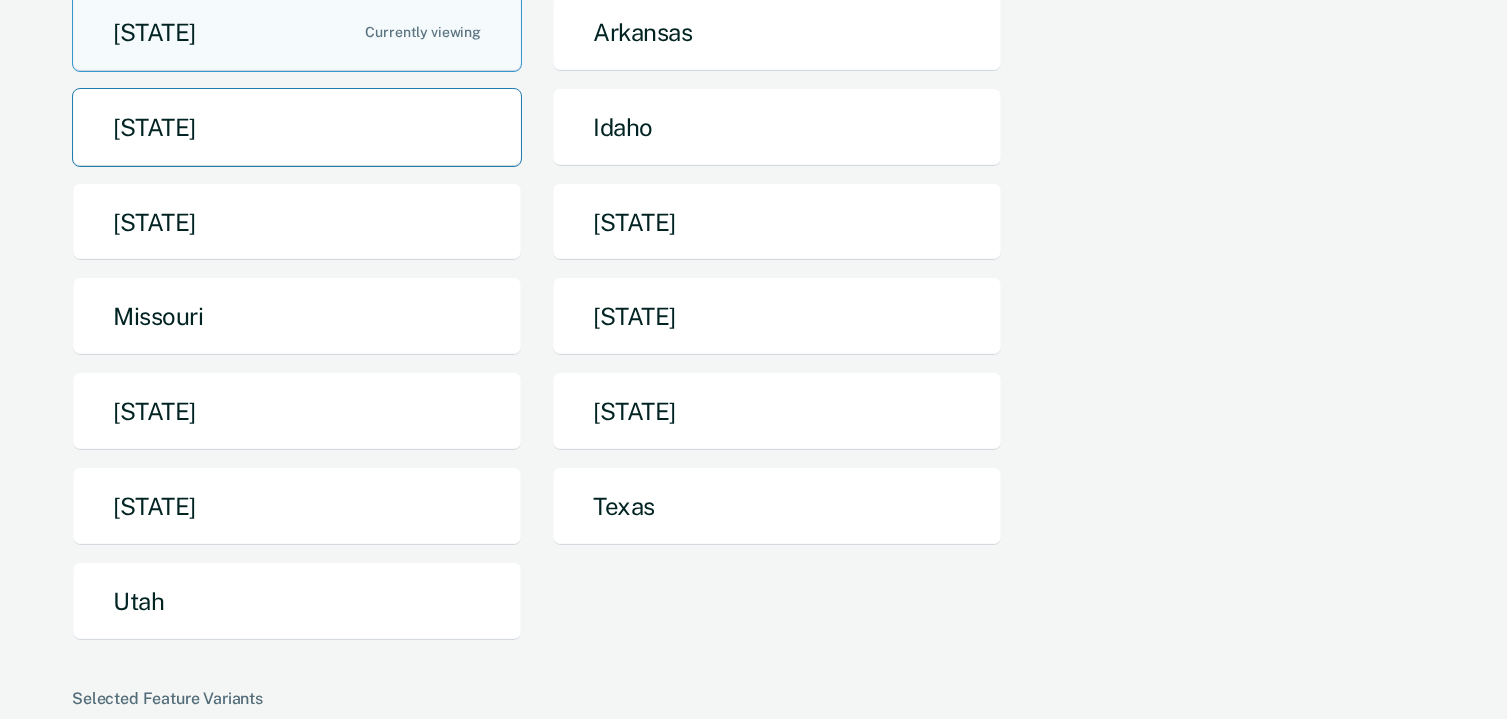 click on "[STATE]" at bounding box center (297, 127) 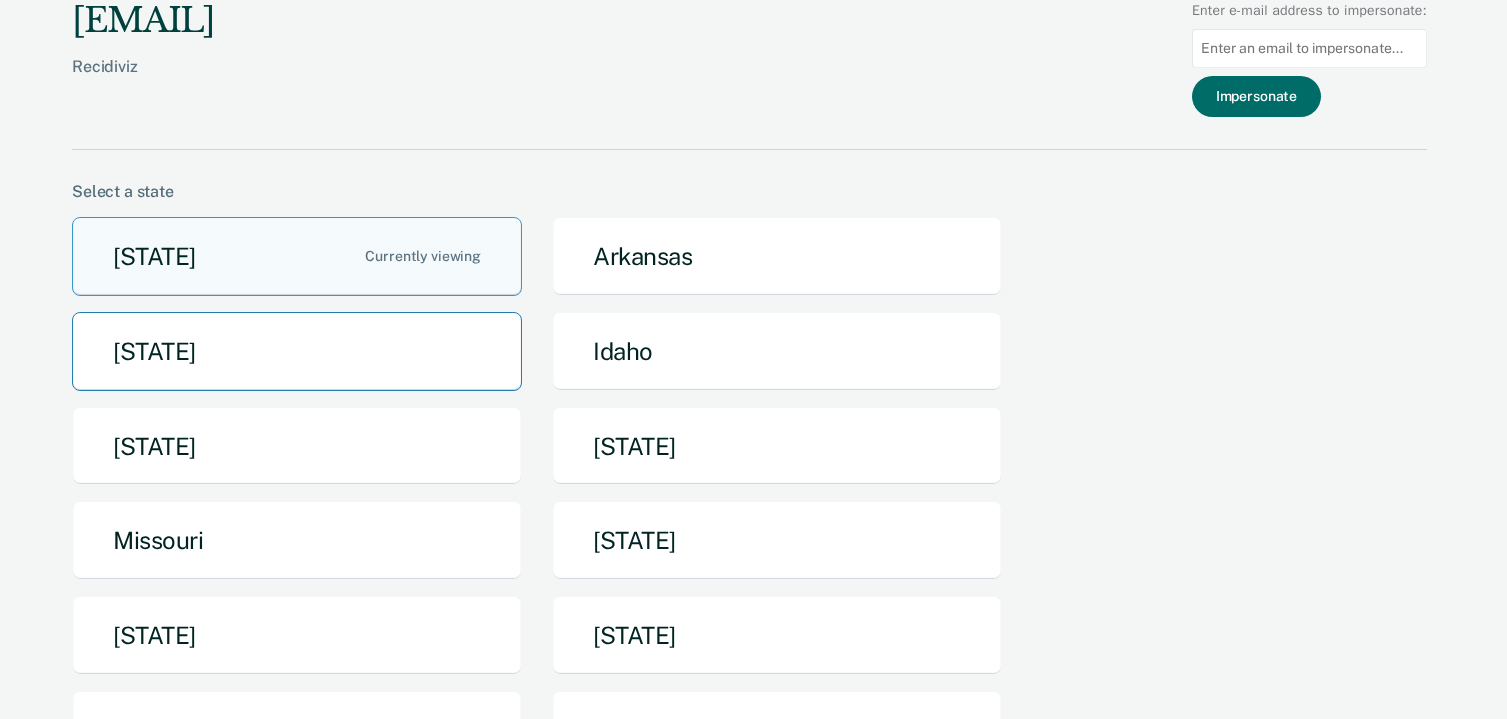 click on "[FIRST]@[EMAIL].com Recidiviz Enter e-mail address to impersonate: Impersonate Select a state Arizona Arkansas California Idaho Iowa Maine Missouri Nebraska North Dakota Pennsylvania Tennessee Texas Utah Selected Feature Variants TEST actionStrategies caseNoteSearch disableSnoozeSlider editCountyFields formRevertButton hideDenialRevert insightsLeadershipPageAllDistricts insightsOnboarding insightsStaffUsage mandatoryMinimum offenseOverrideControls operationsDrilldown outcomesModule protectiveFactors reportIncorrectRosters snoozeCompanions supervisionTasksNavLink supervisionUnrestrictedSearch supervisorHomepageVitals supervisorHomepageWorkflows usAzFacilitySearch usCaEnableSMS usIaEarlyDischargeCustomizations usIaEarlyDischargeForms usIdCRCFacilitySearch usIdCaseManagerSearch usMeCaseNoteSnooze usMoOverdueRHPilot usOrEarnedDischargeSentence usPaSpecialCircumstances usTnCompliantReporting2025Policy usTnExpiration usTnExpirationSubmitToTomis usTnInitialClassification usTnSuspensionOfDirectSupervision Log out ©" at bounding box center (753, 359) 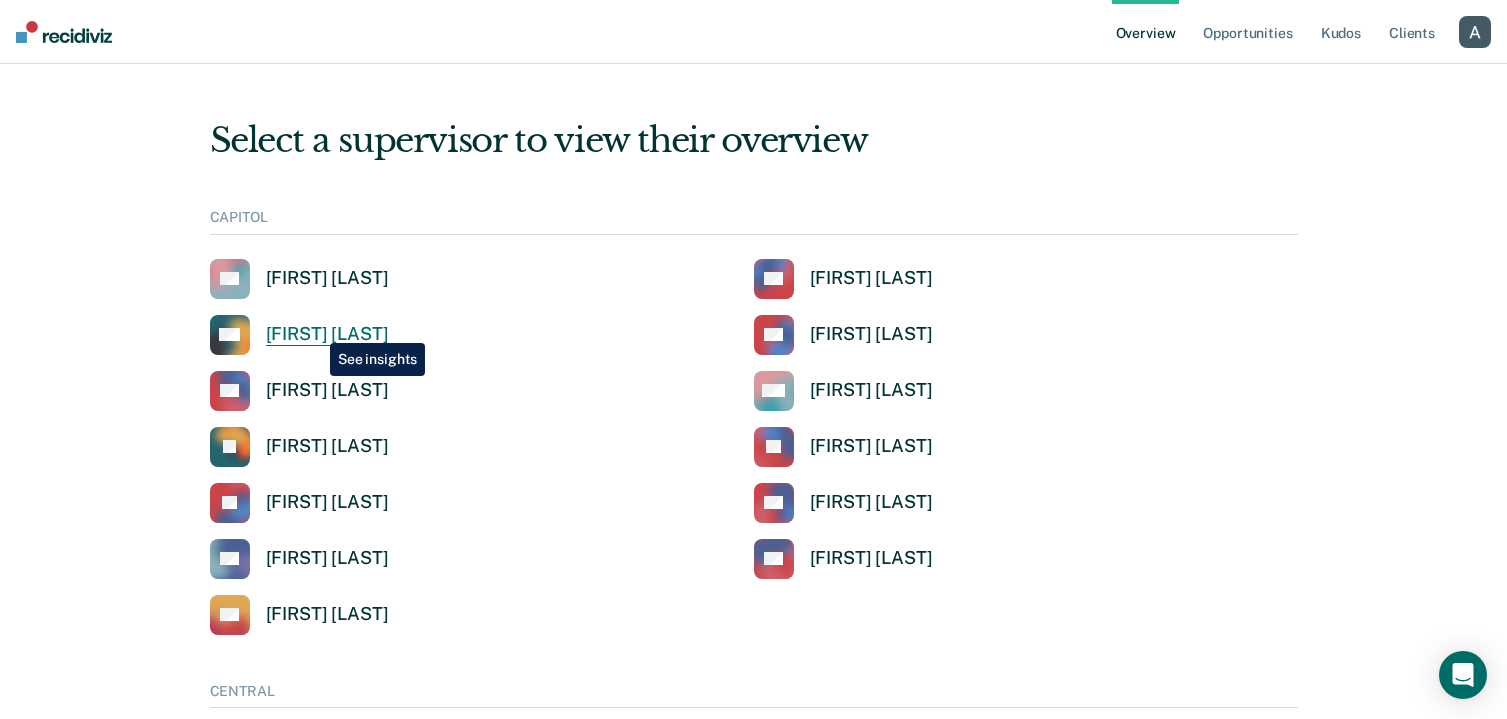 click on "[FIRST] [LAST]" at bounding box center (327, 334) 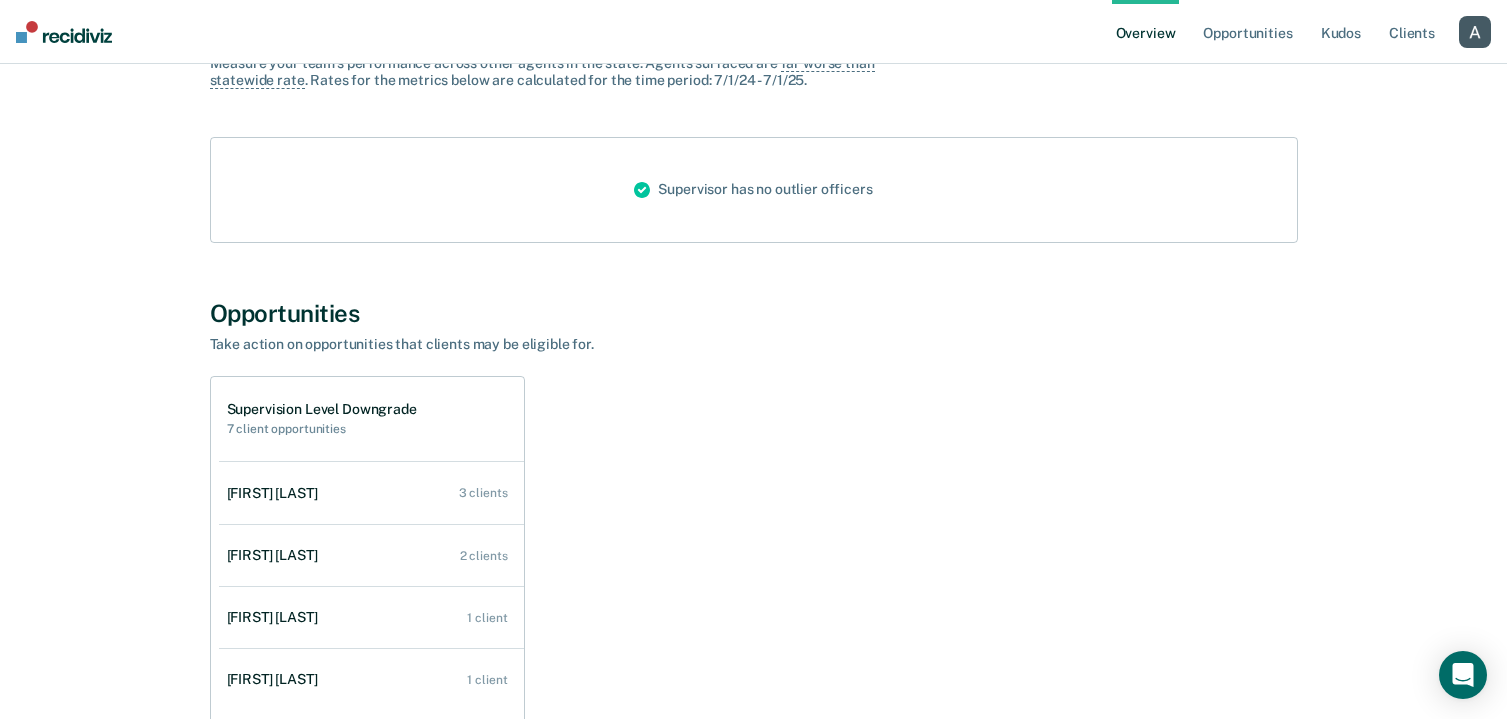 scroll, scrollTop: 411, scrollLeft: 0, axis: vertical 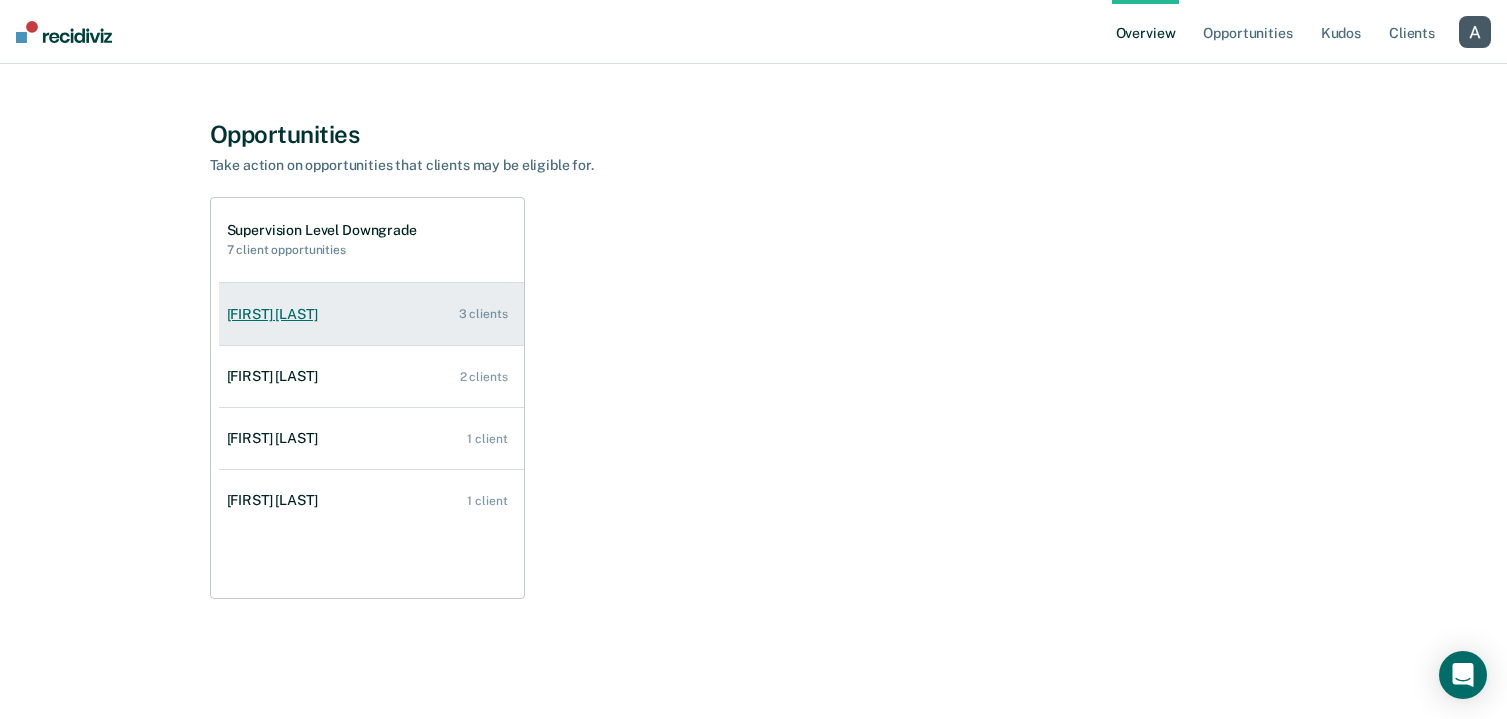 click on "[FIRST] [LAST]" at bounding box center [276, 314] 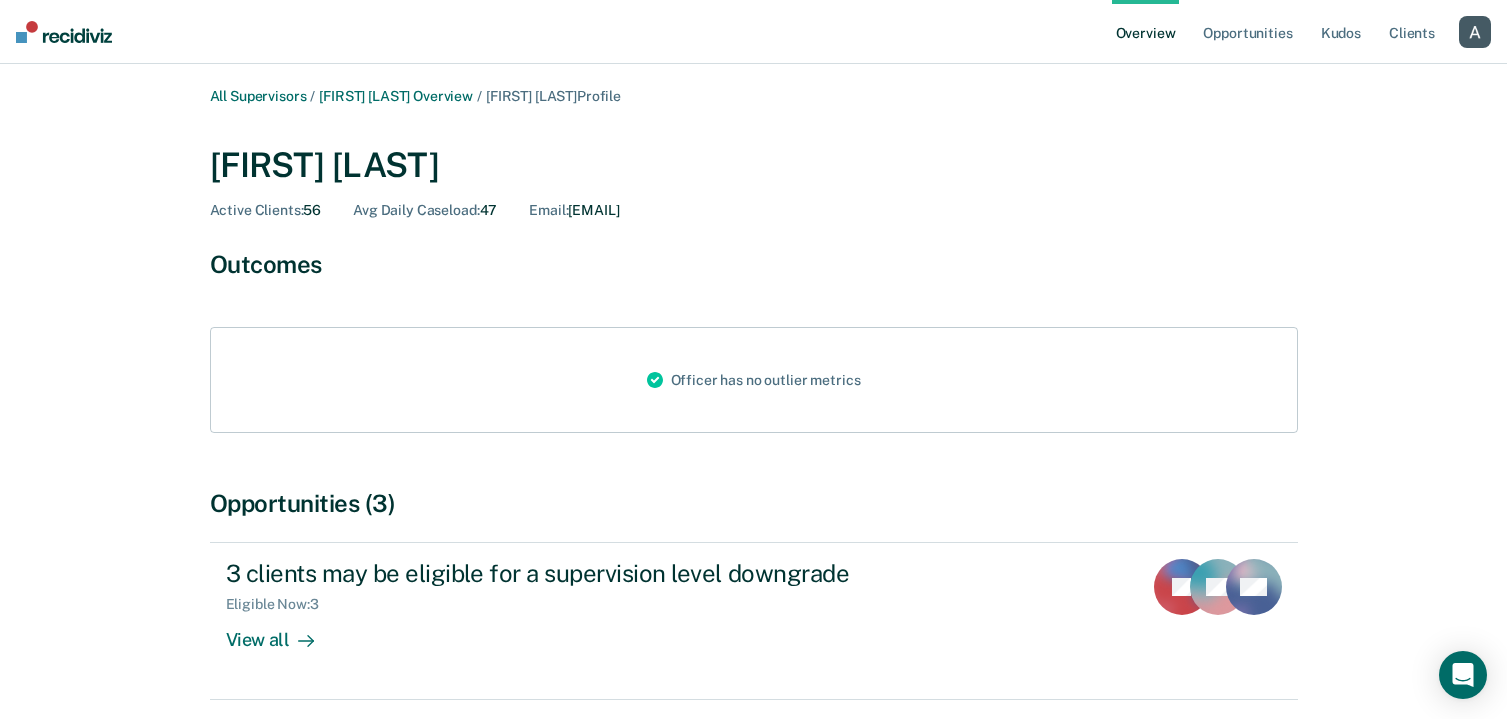 scroll, scrollTop: 85, scrollLeft: 0, axis: vertical 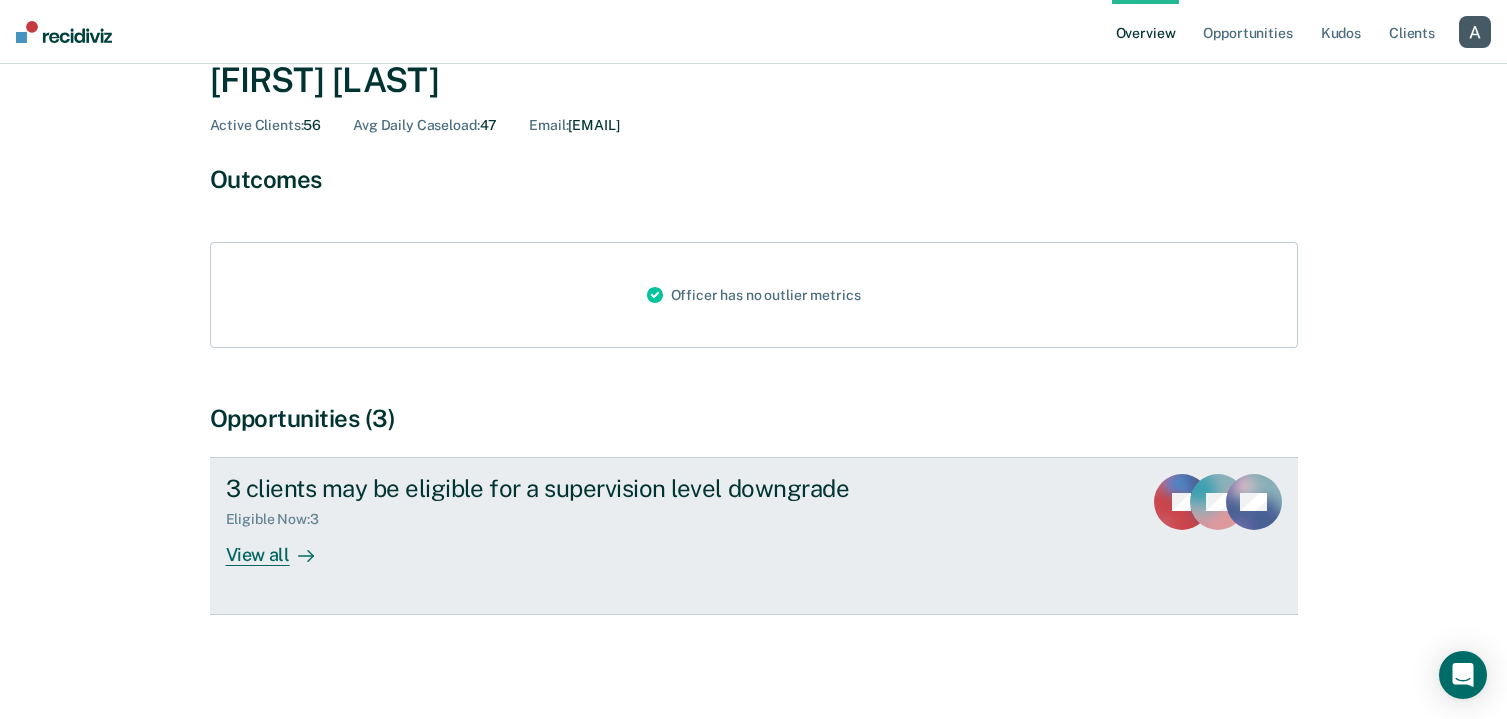 click on "View all" at bounding box center [282, 547] 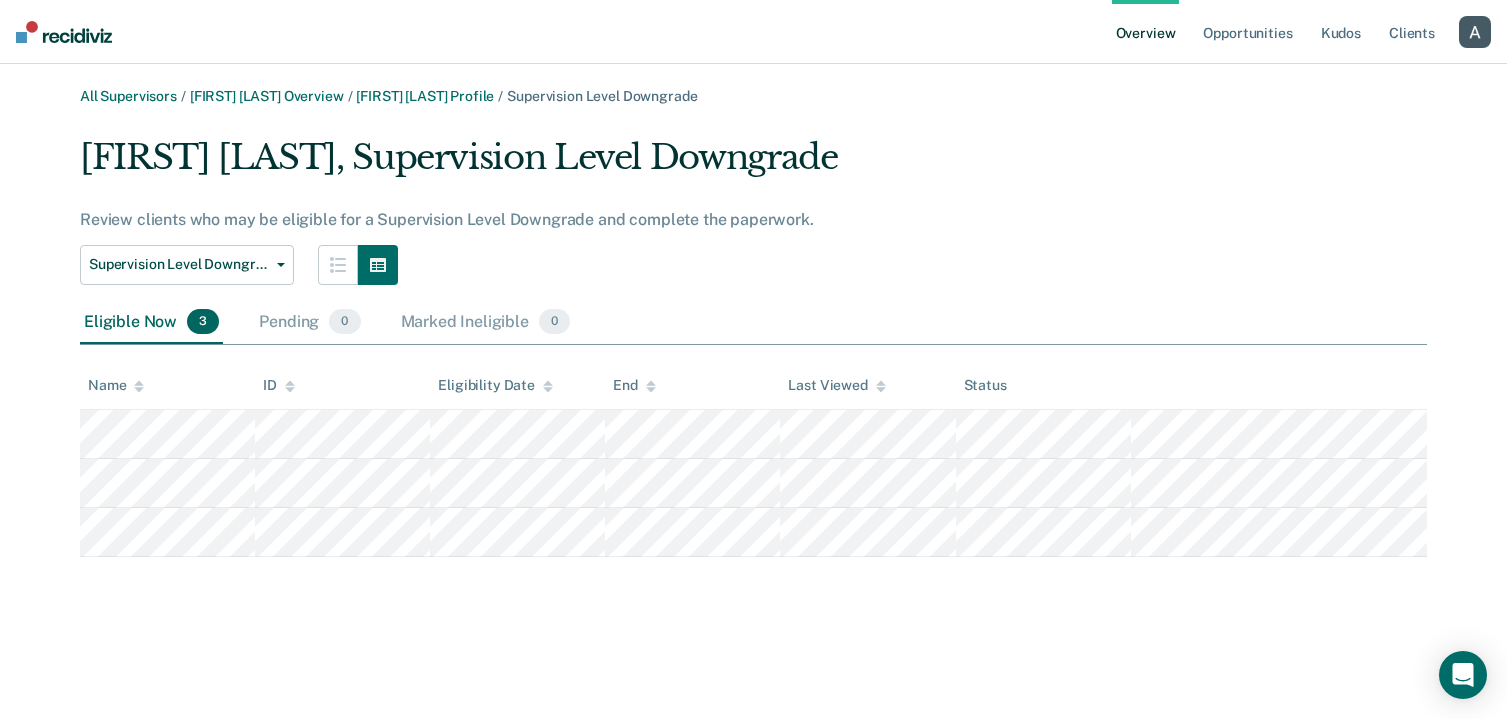 scroll, scrollTop: 0, scrollLeft: 0, axis: both 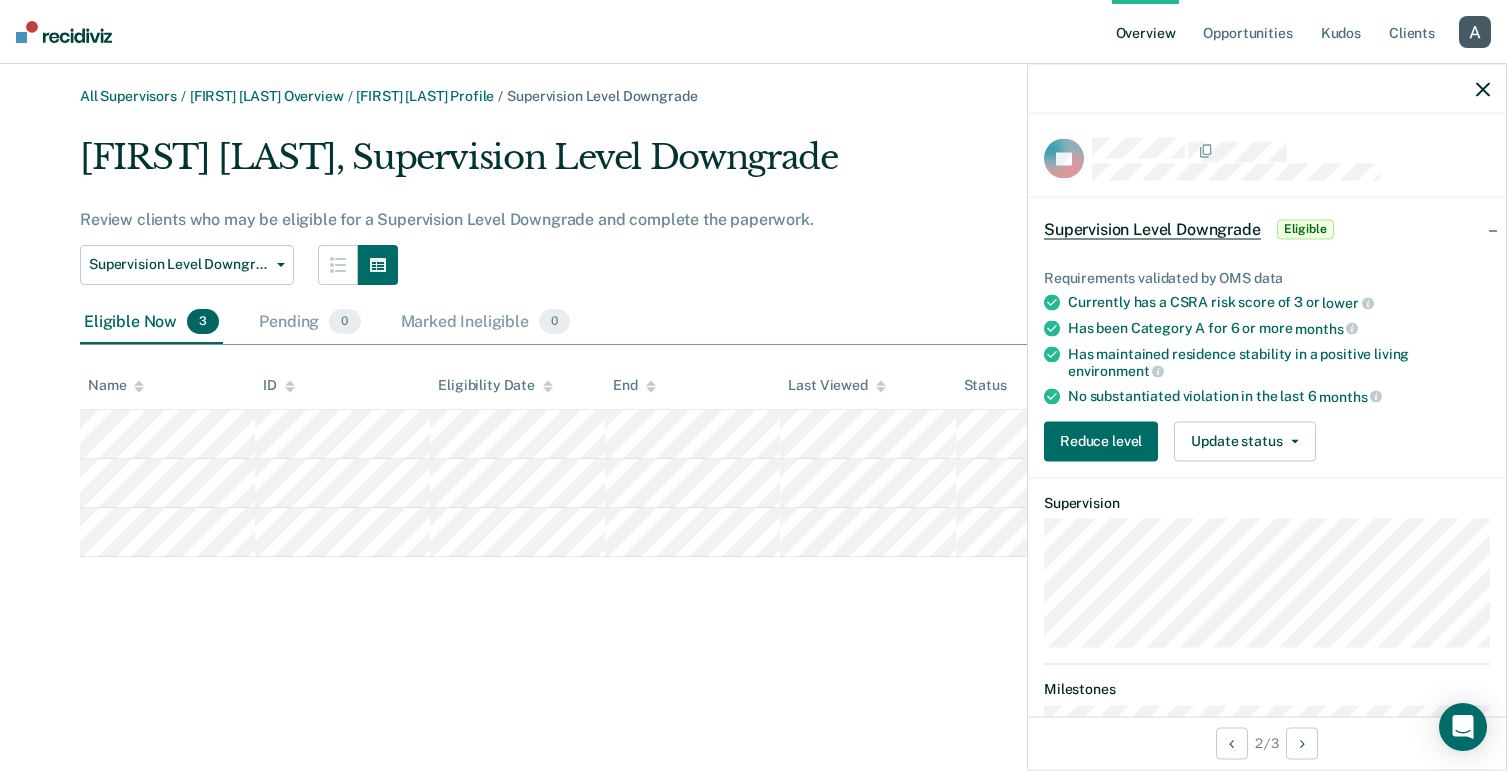 click at bounding box center (1267, 89) 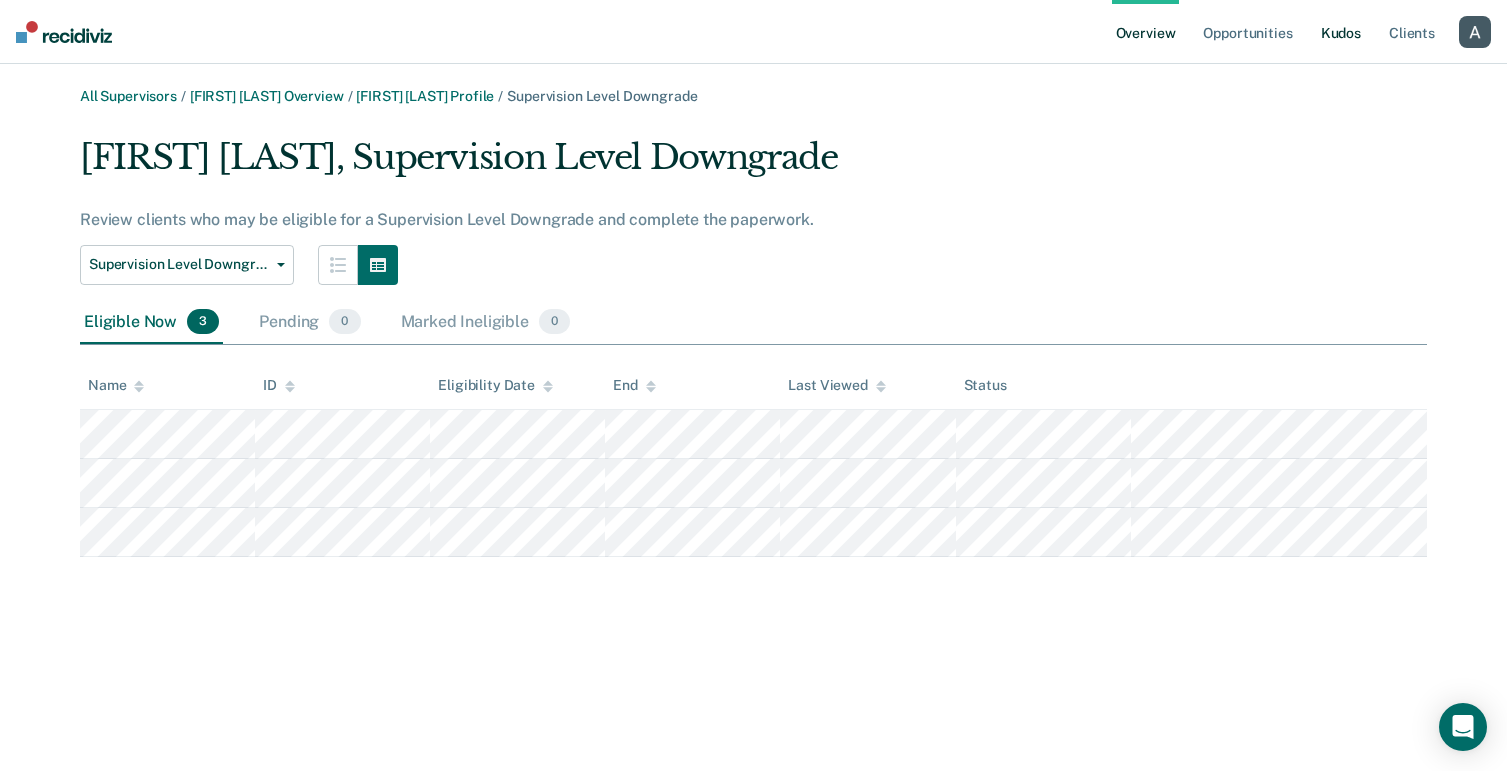 click on "Kudos" at bounding box center [1341, 32] 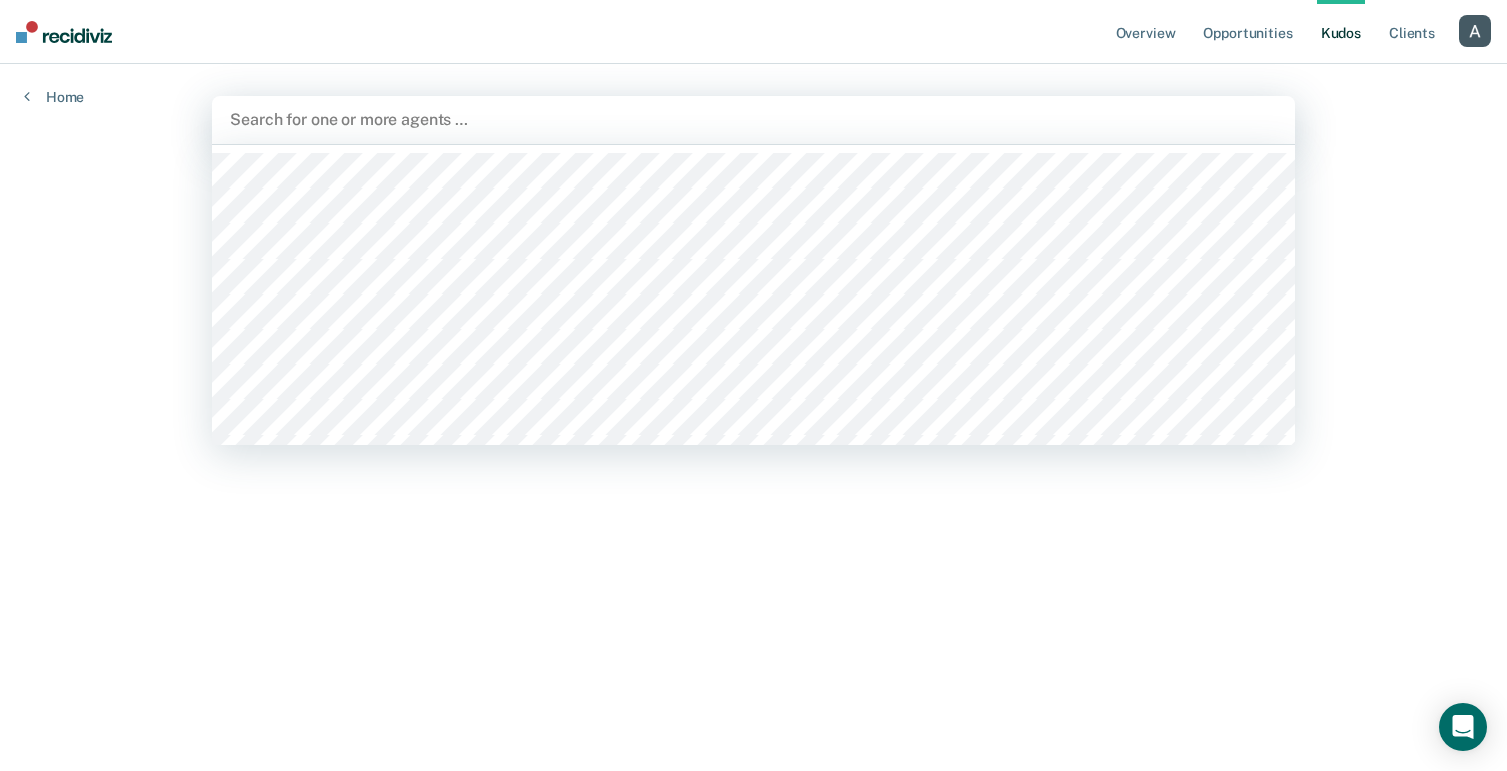 click at bounding box center (753, 119) 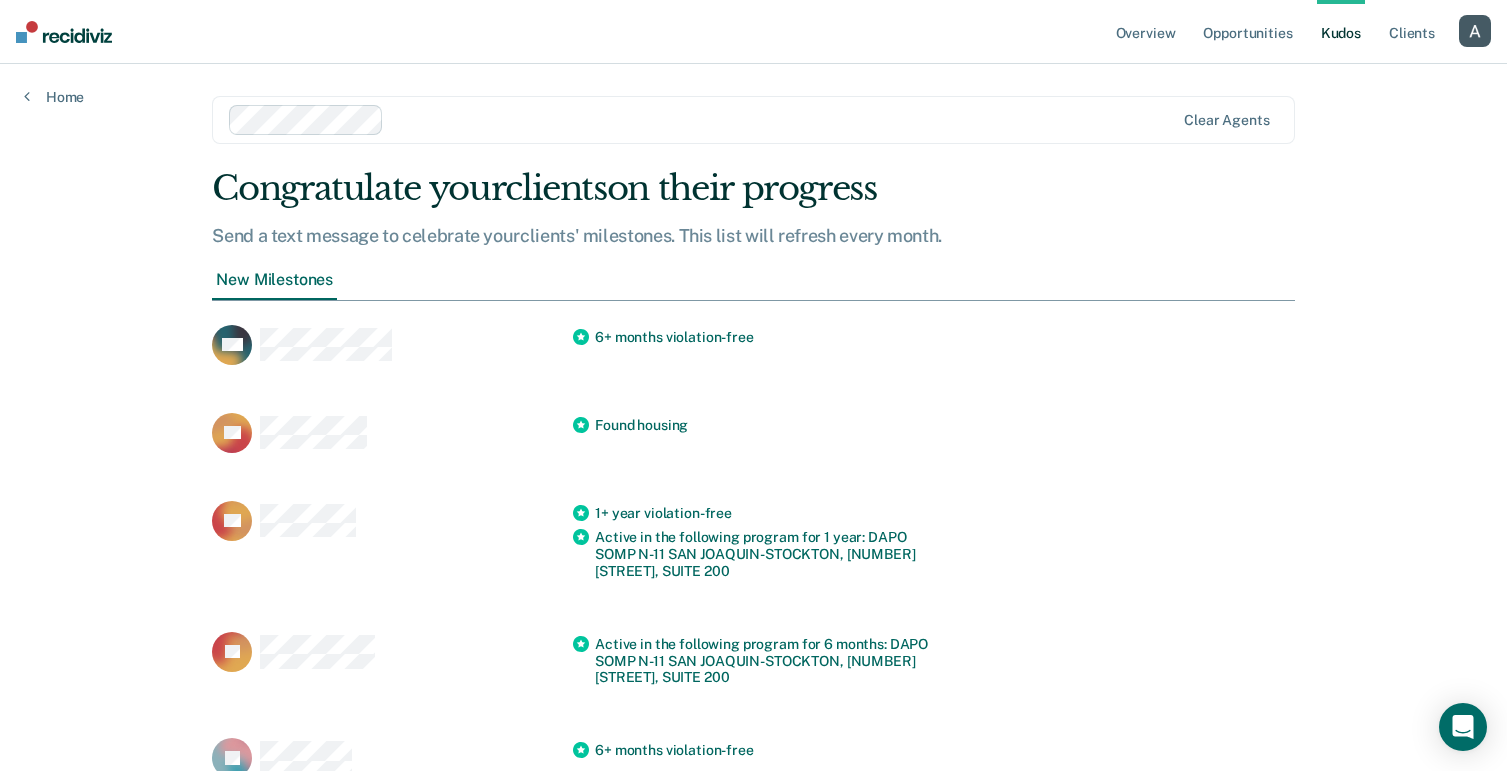 click at bounding box center [783, 119] 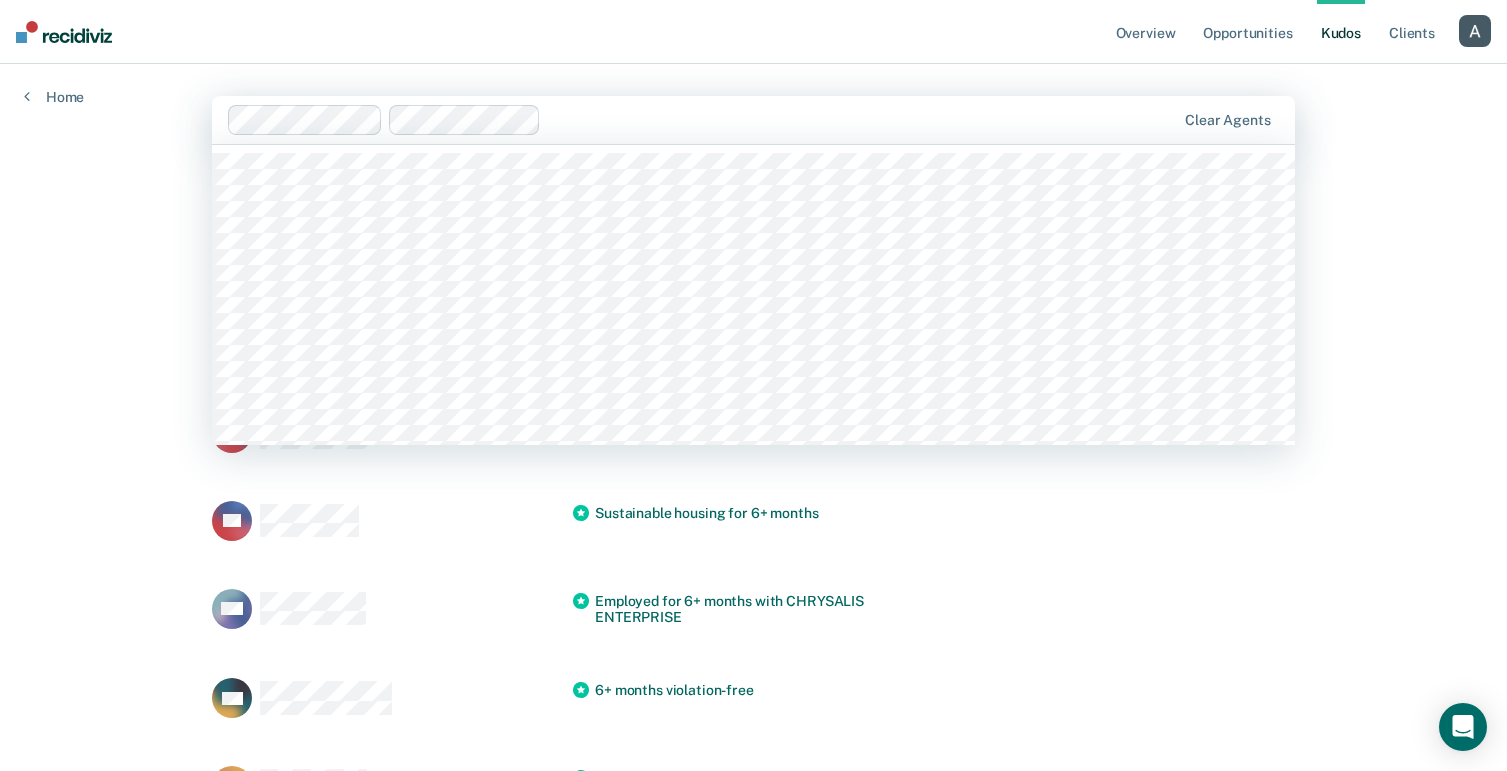 click on "Clear   agents" at bounding box center [753, 120] 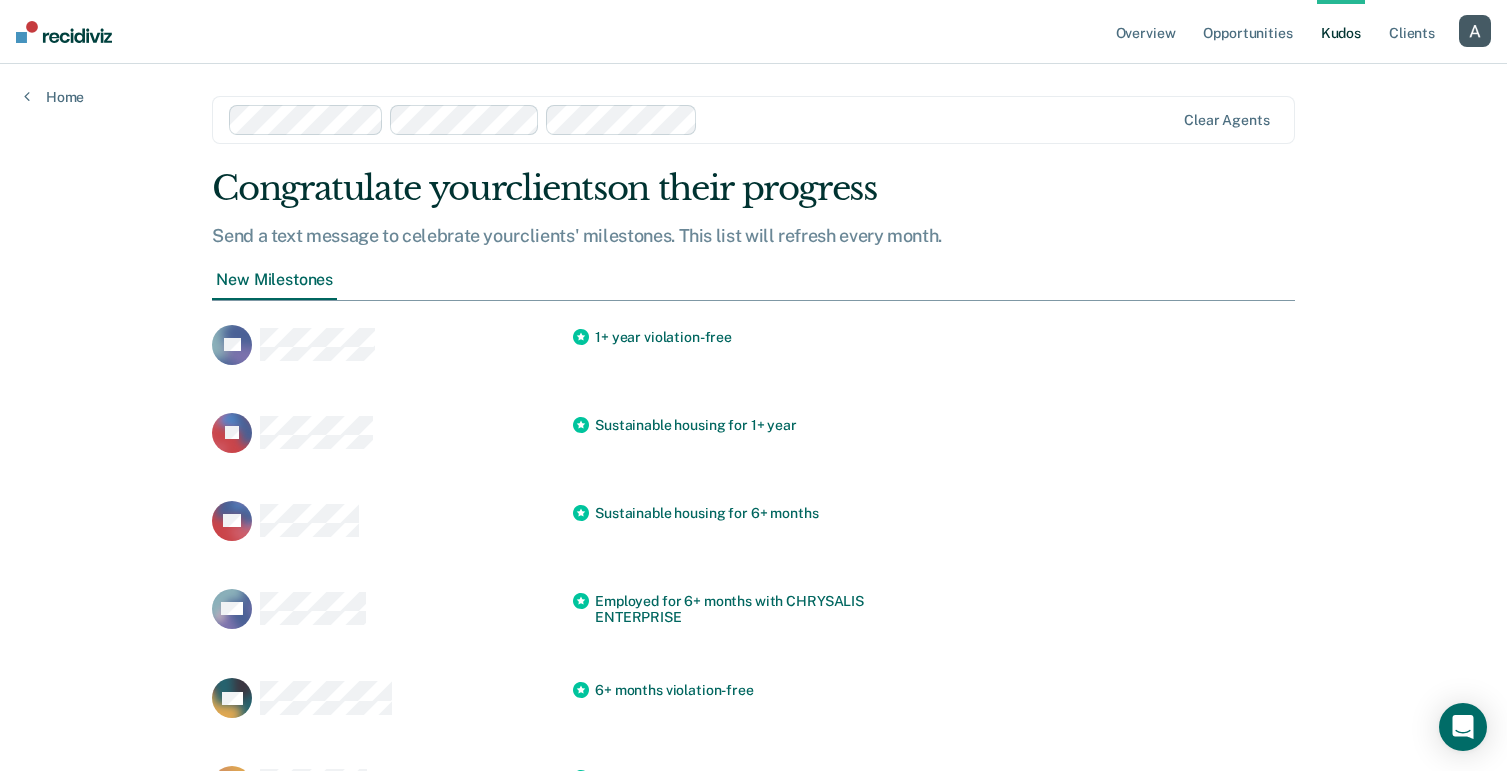 click on "Clear   agents" at bounding box center [753, 120] 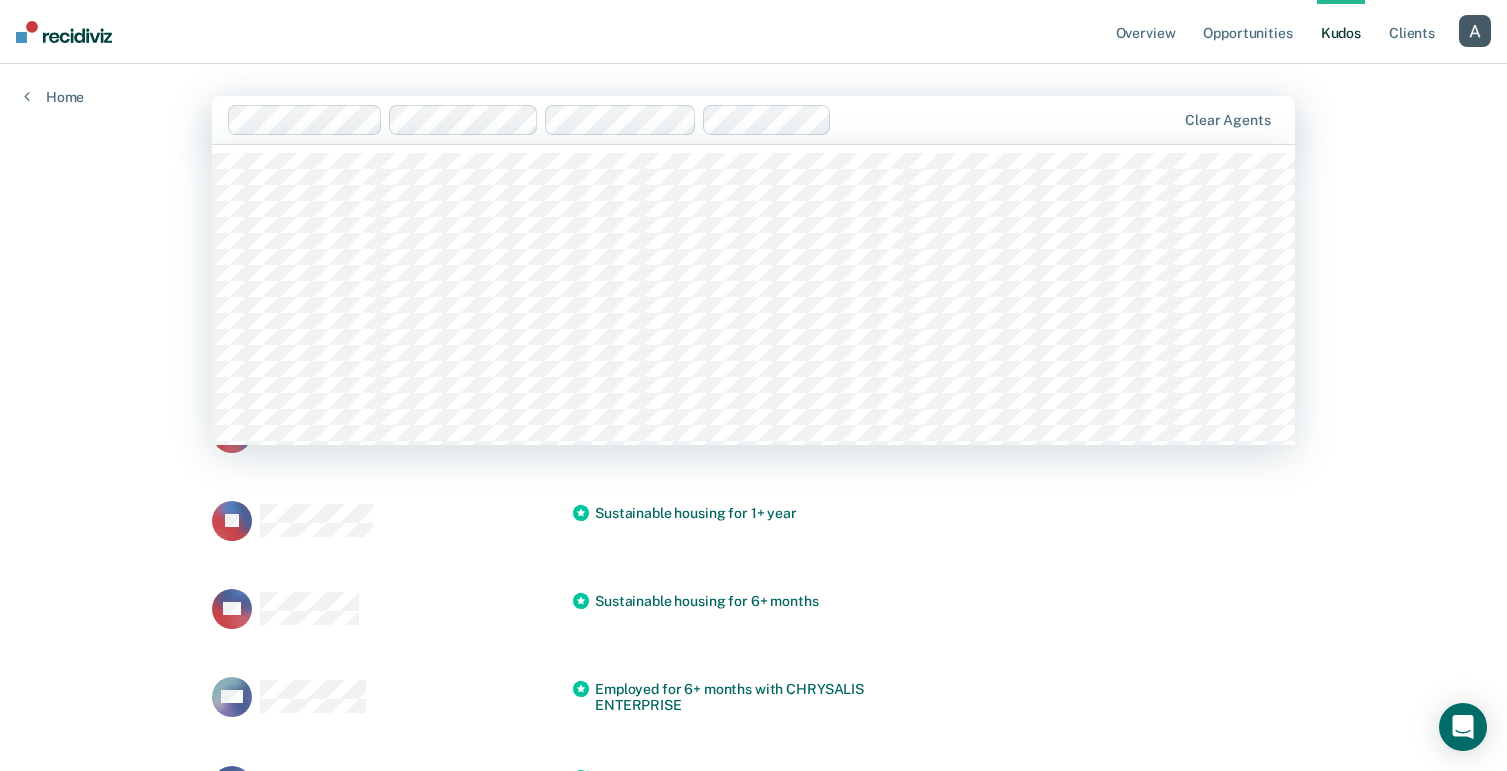 click at bounding box center (702, 120) 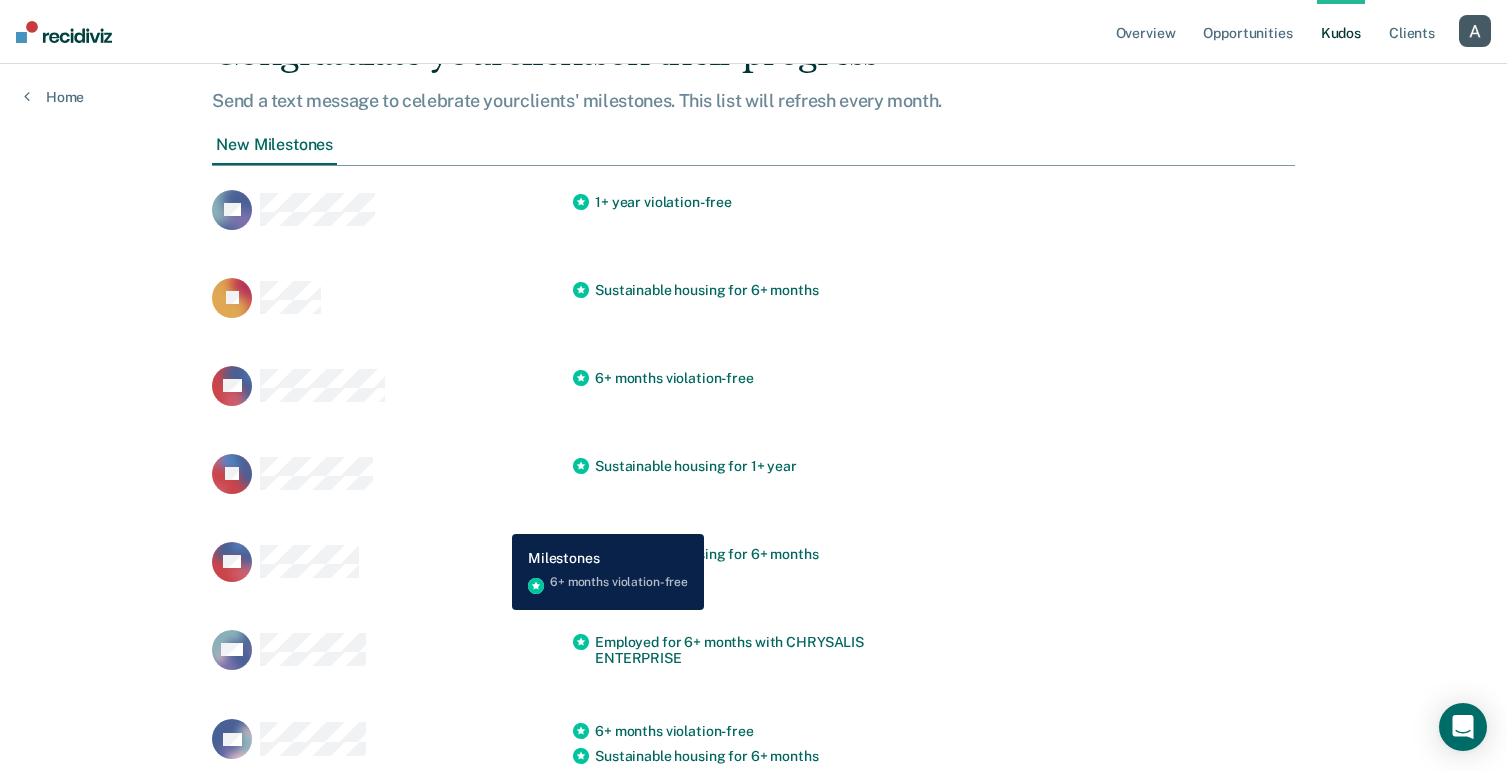 scroll, scrollTop: 152, scrollLeft: 0, axis: vertical 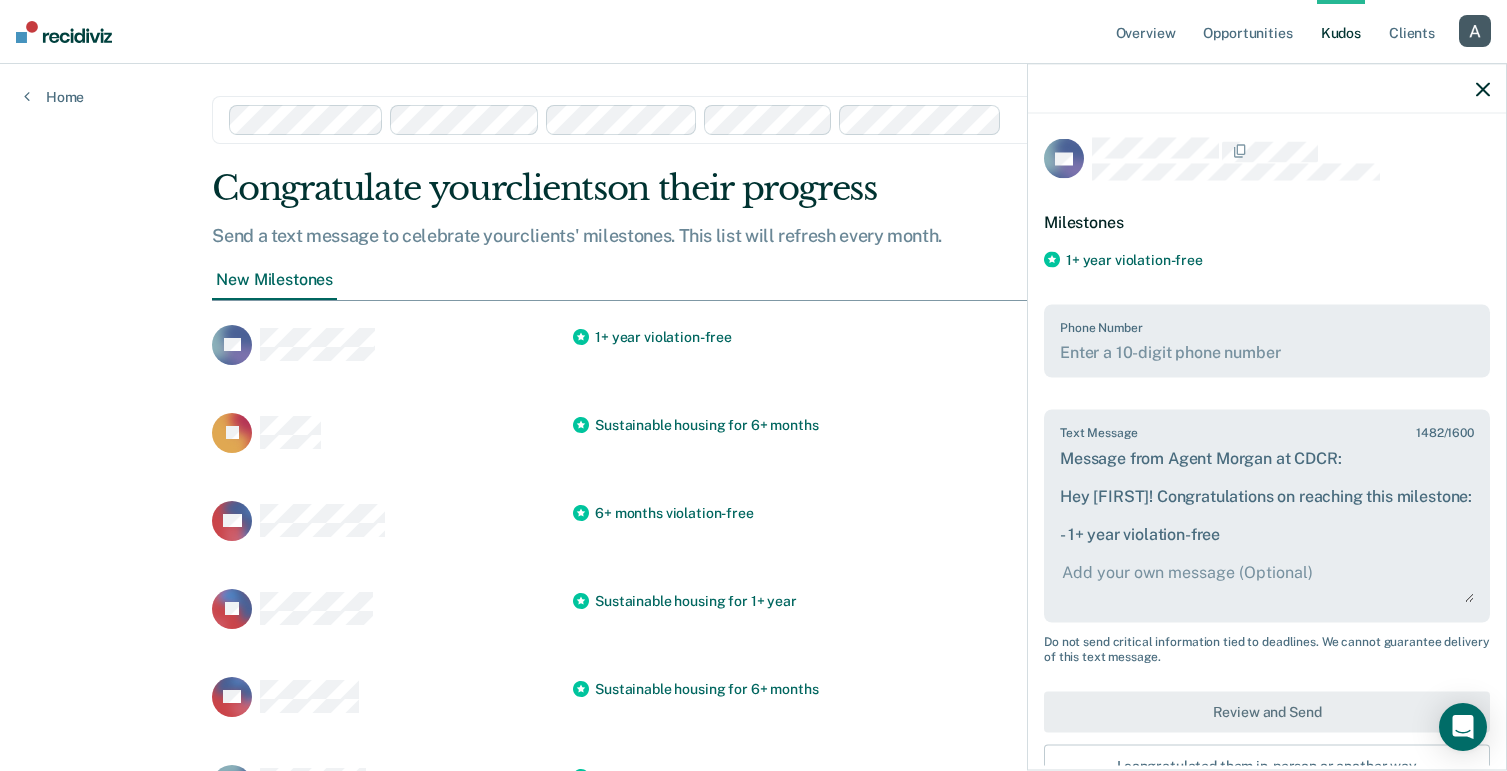 click on "Text Message     1482 / 1600" at bounding box center (1267, 581) 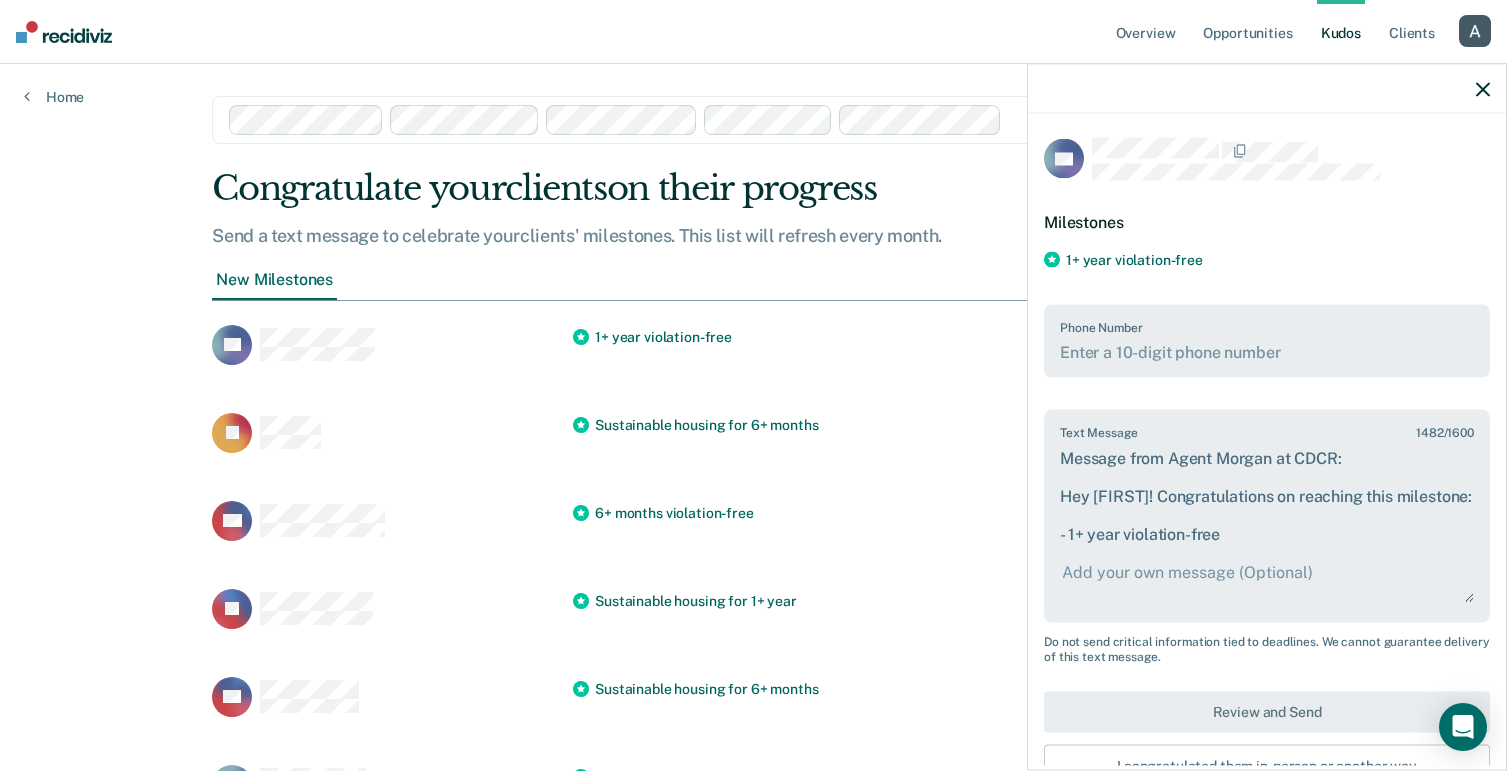 scroll, scrollTop: 91, scrollLeft: 0, axis: vertical 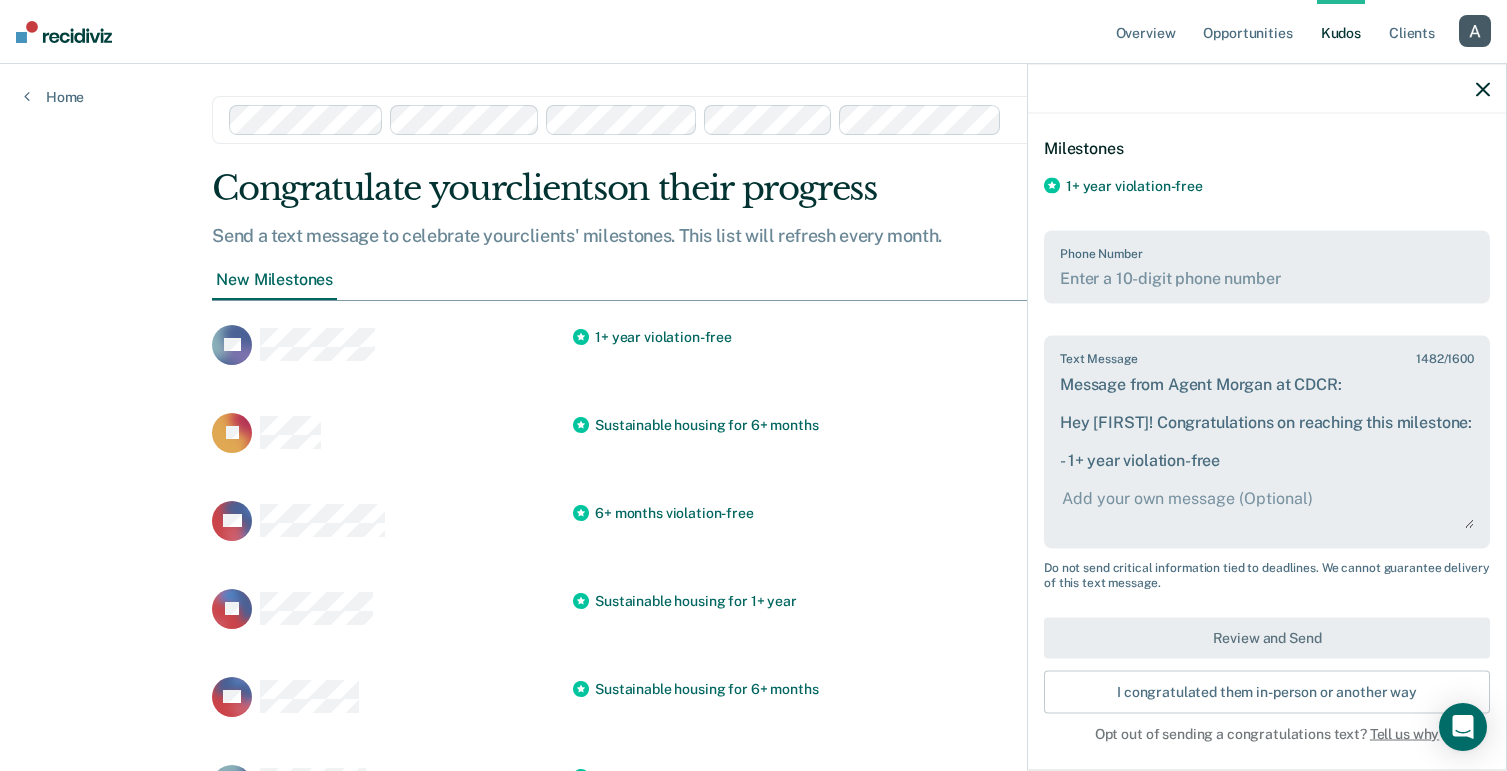 click at bounding box center (1267, 278) 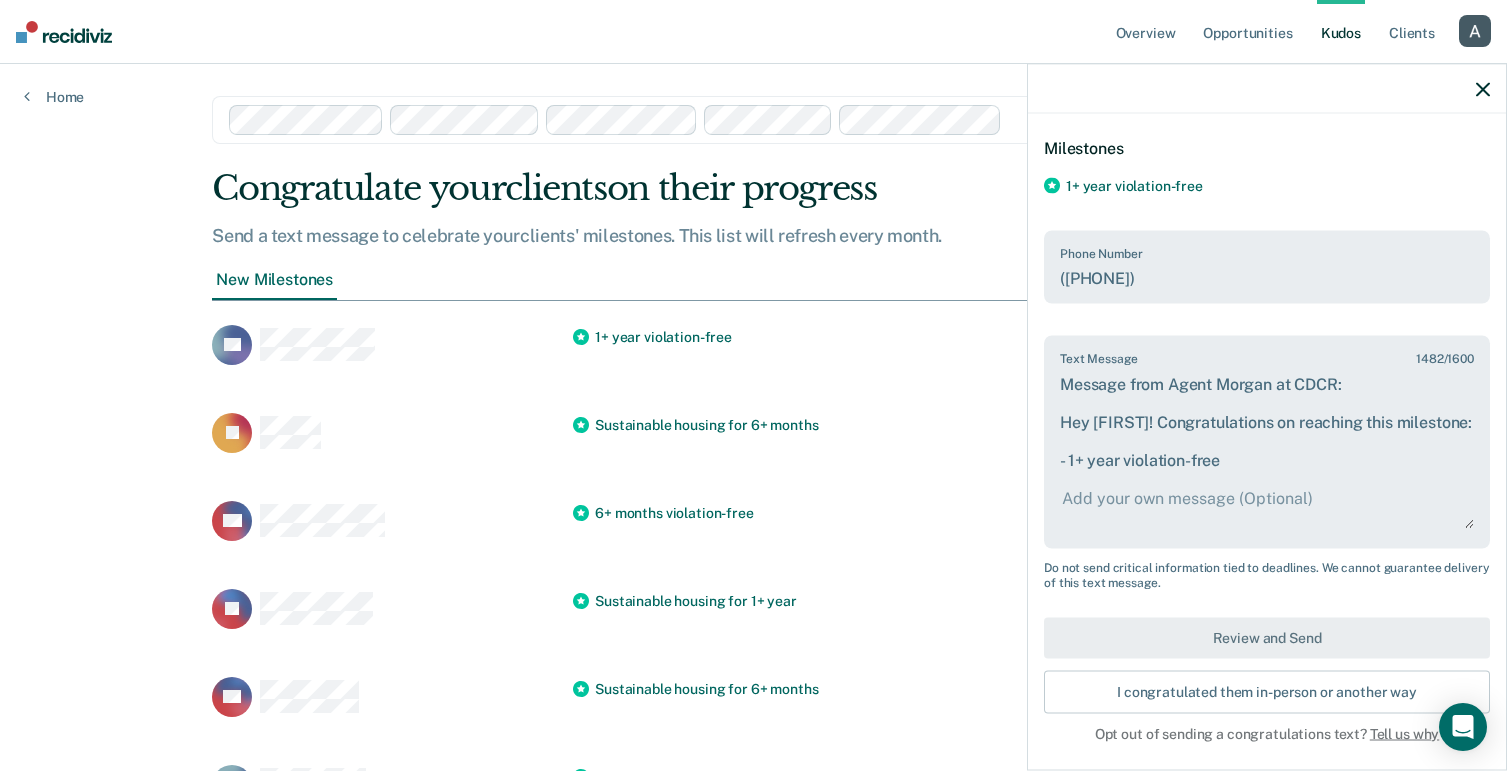 scroll, scrollTop: 91, scrollLeft: 0, axis: vertical 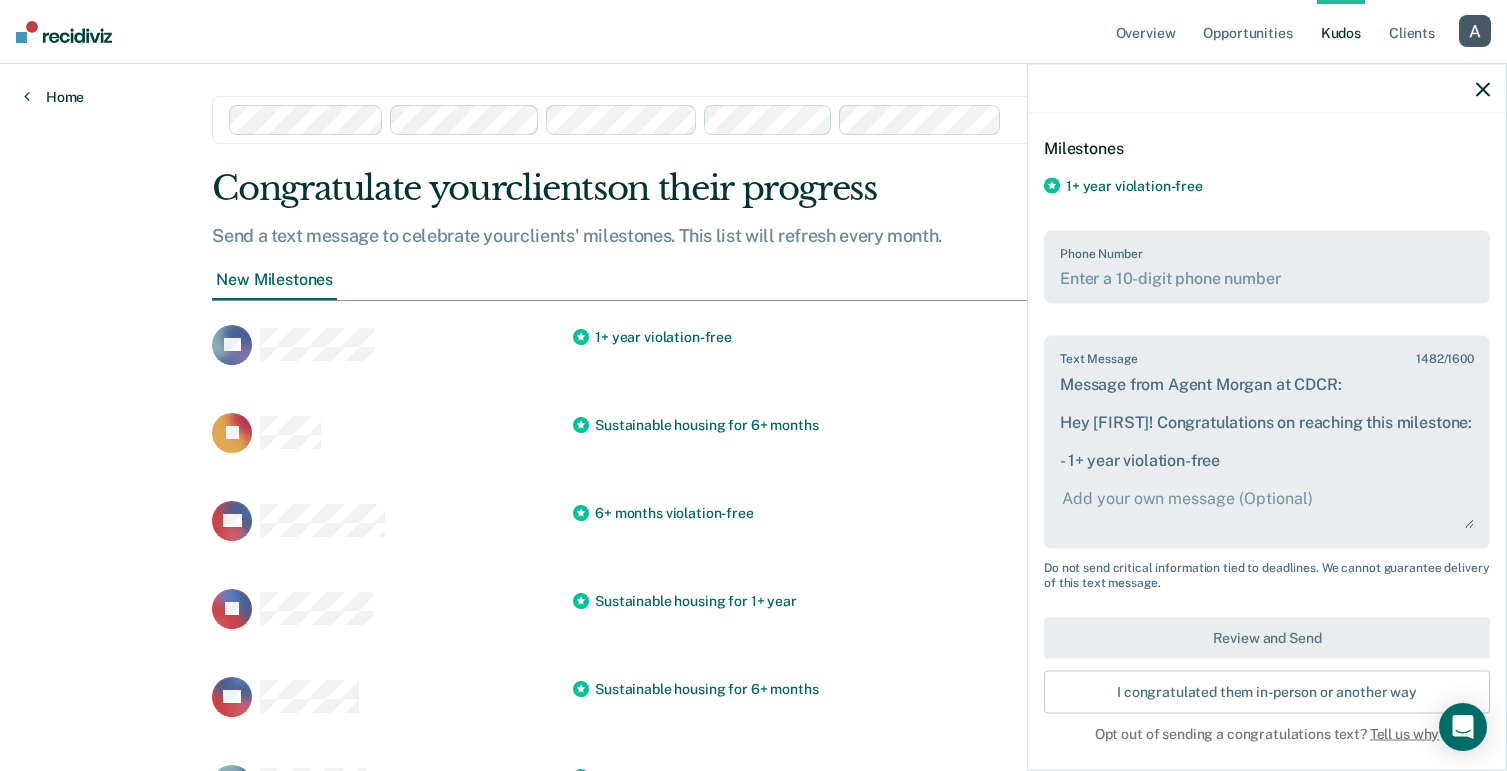 click on "Home" at bounding box center [54, 97] 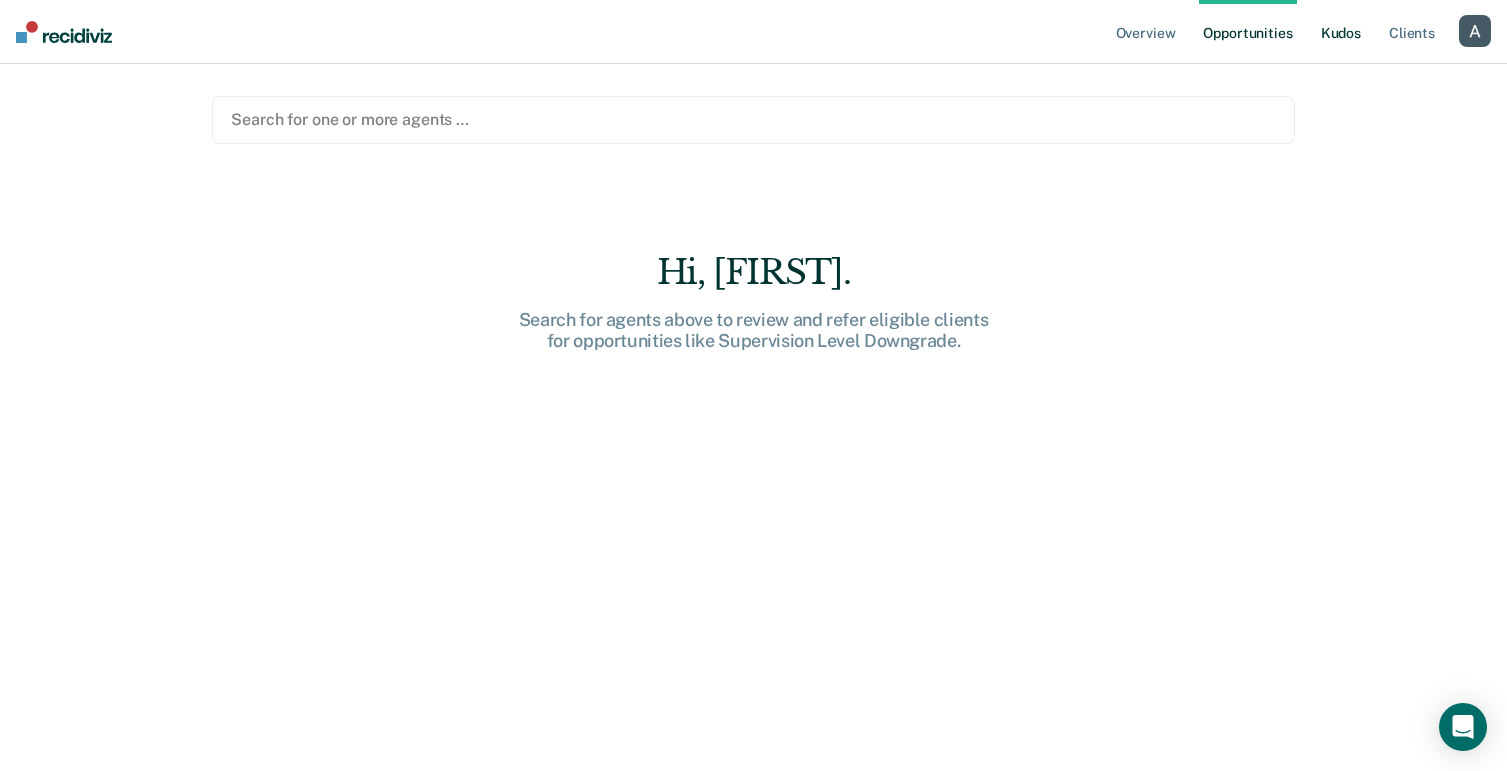 click on "Kudos" at bounding box center (1341, 32) 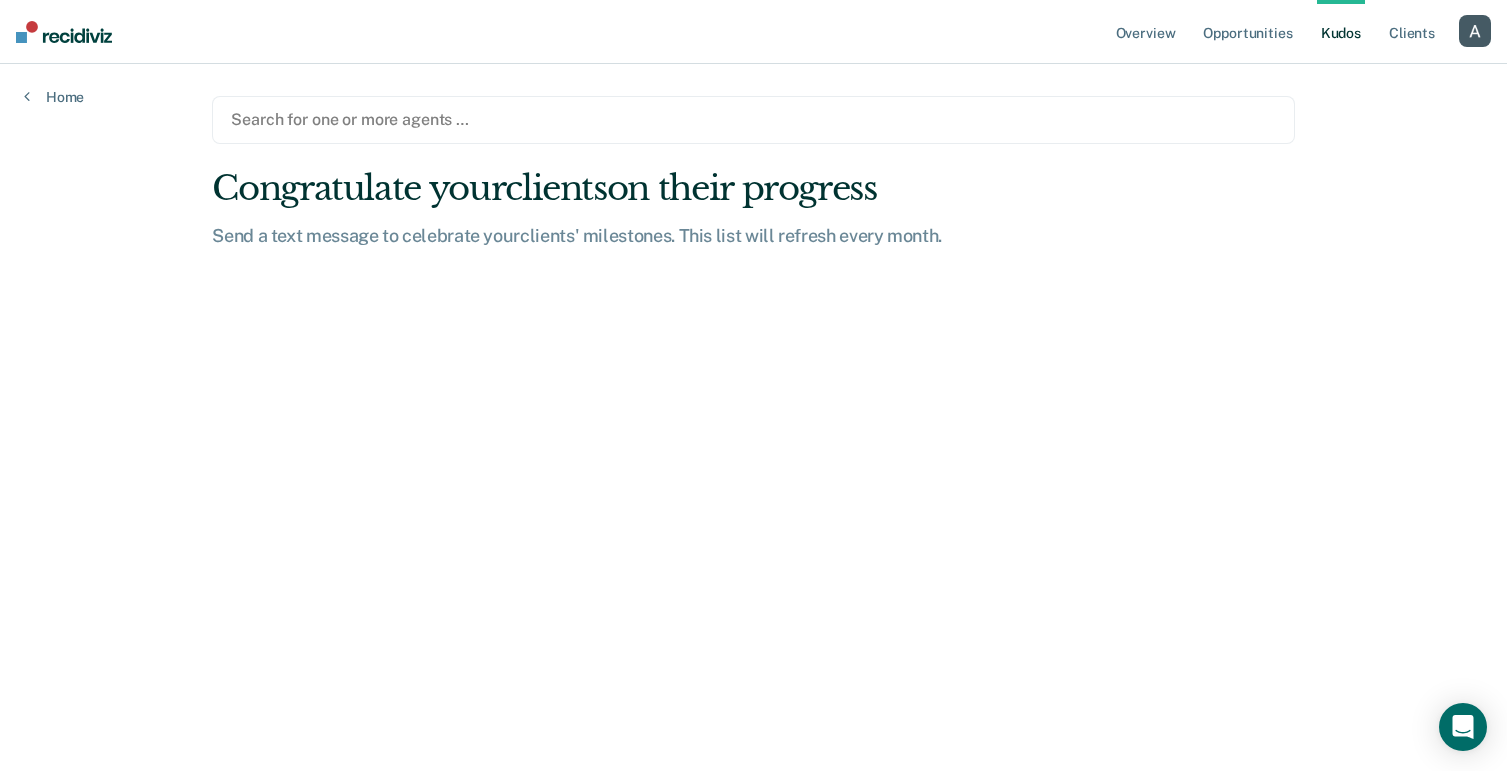 click on "Search for one or more agents …" at bounding box center (753, 119) 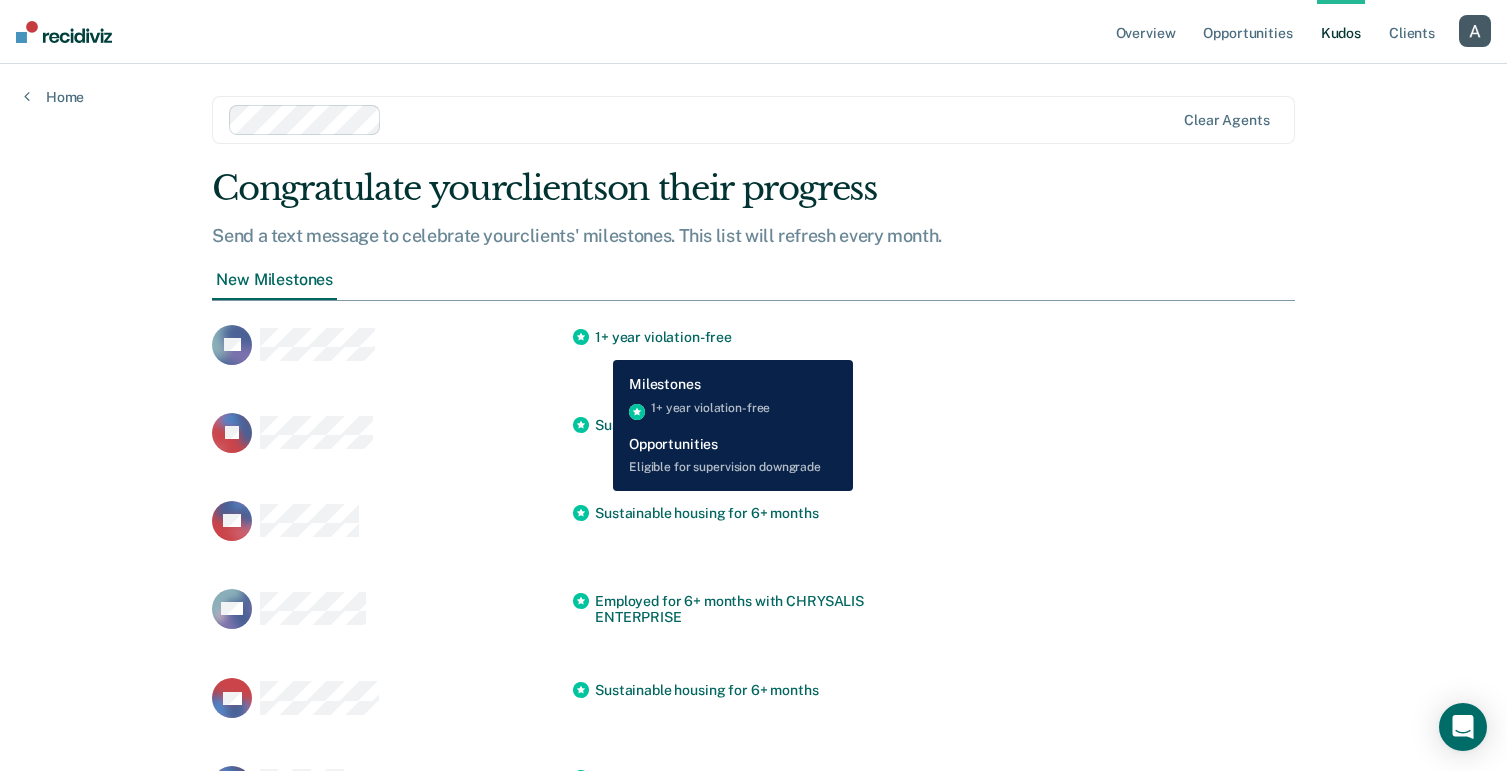 click on "1+ year violation-free" at bounding box center [753, 337] 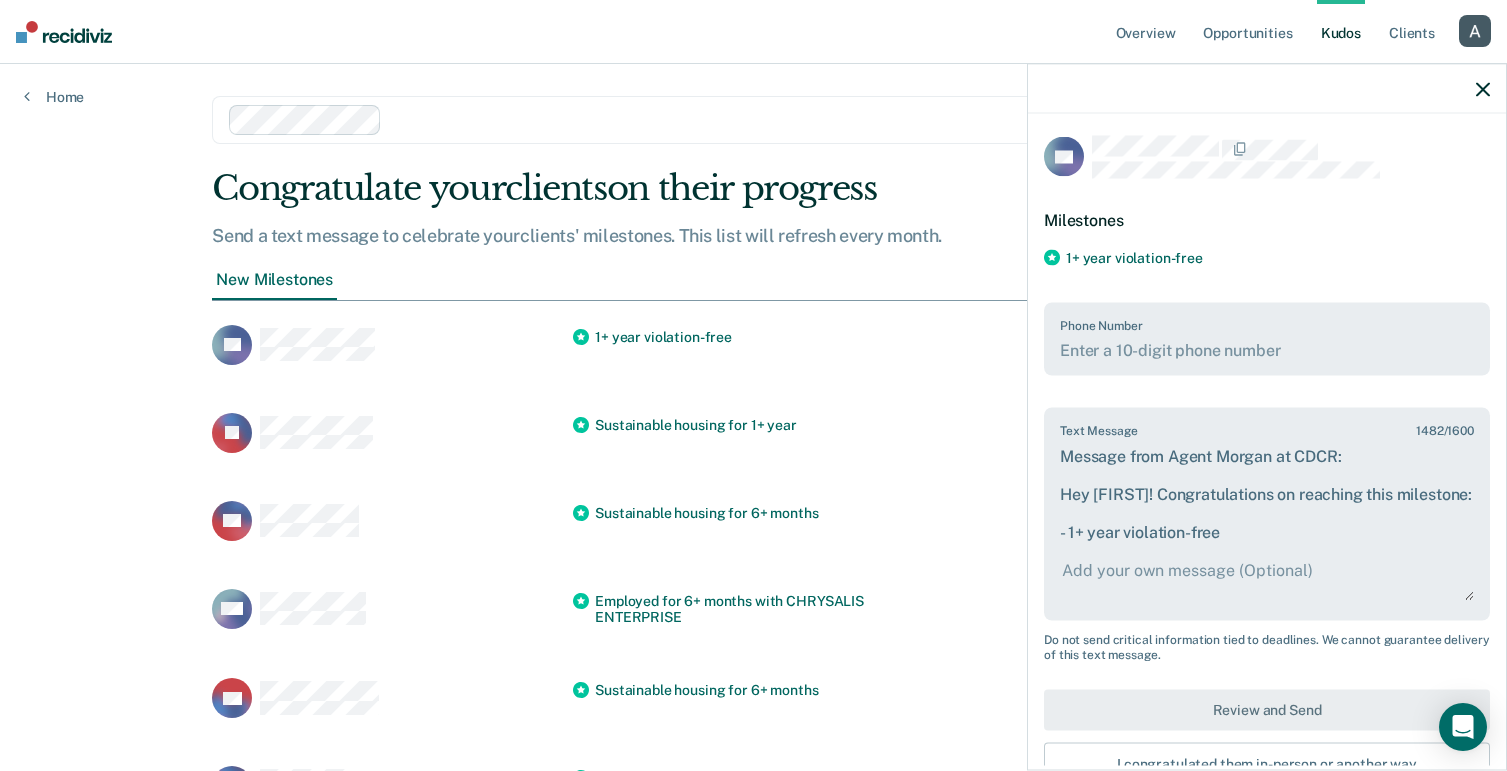 scroll, scrollTop: 91, scrollLeft: 0, axis: vertical 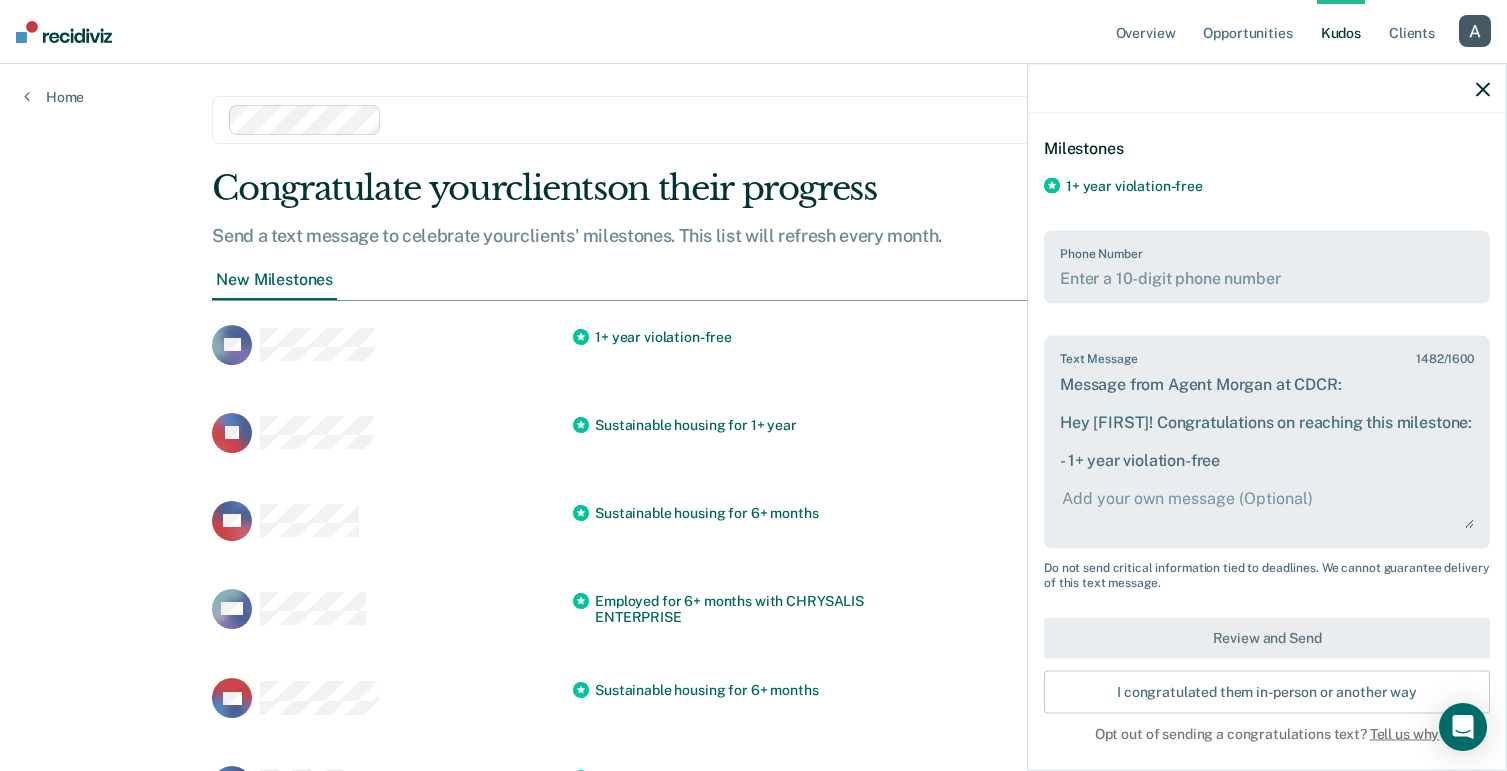 click at bounding box center [1267, 278] 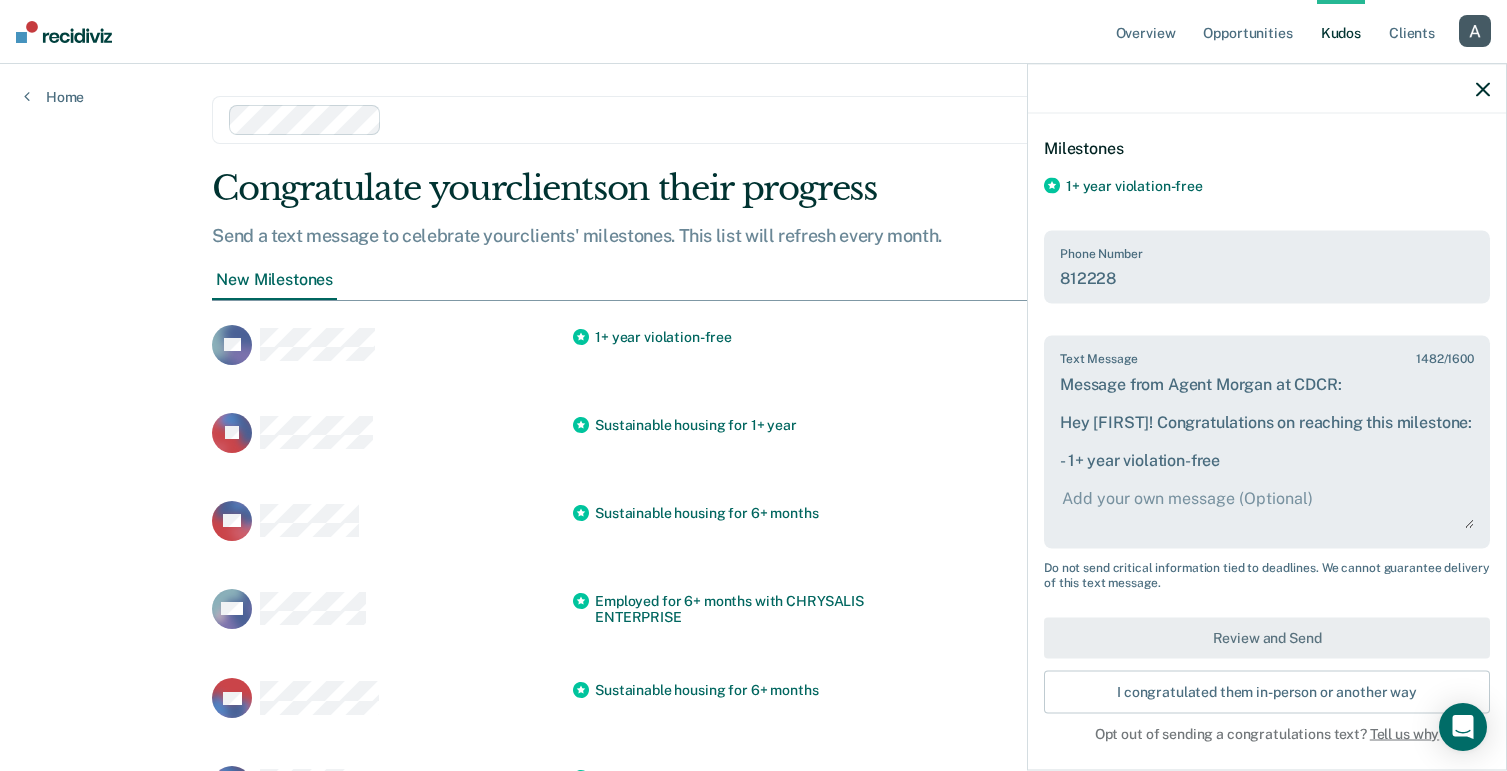 click on "812228" at bounding box center [1267, 278] 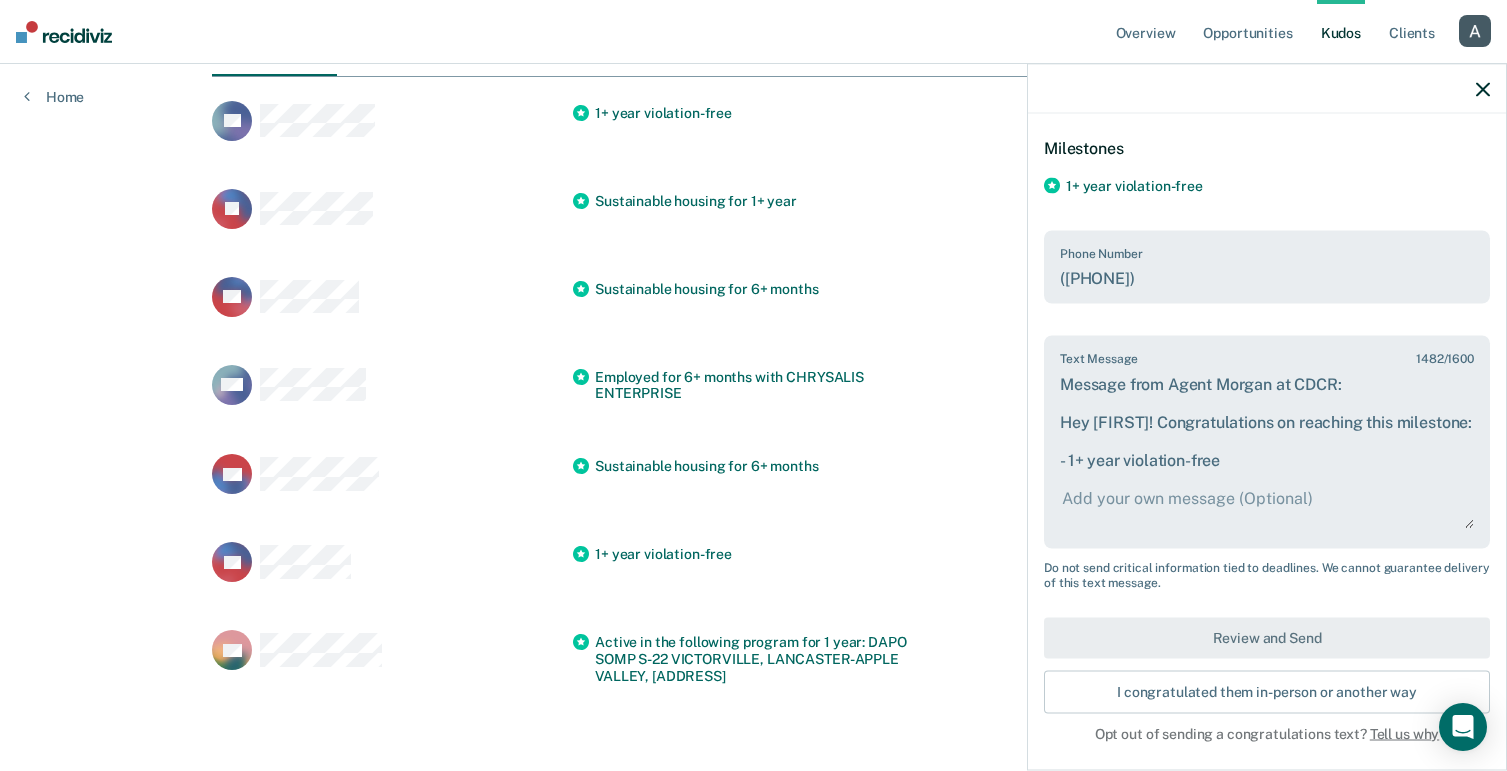 scroll, scrollTop: 245, scrollLeft: 0, axis: vertical 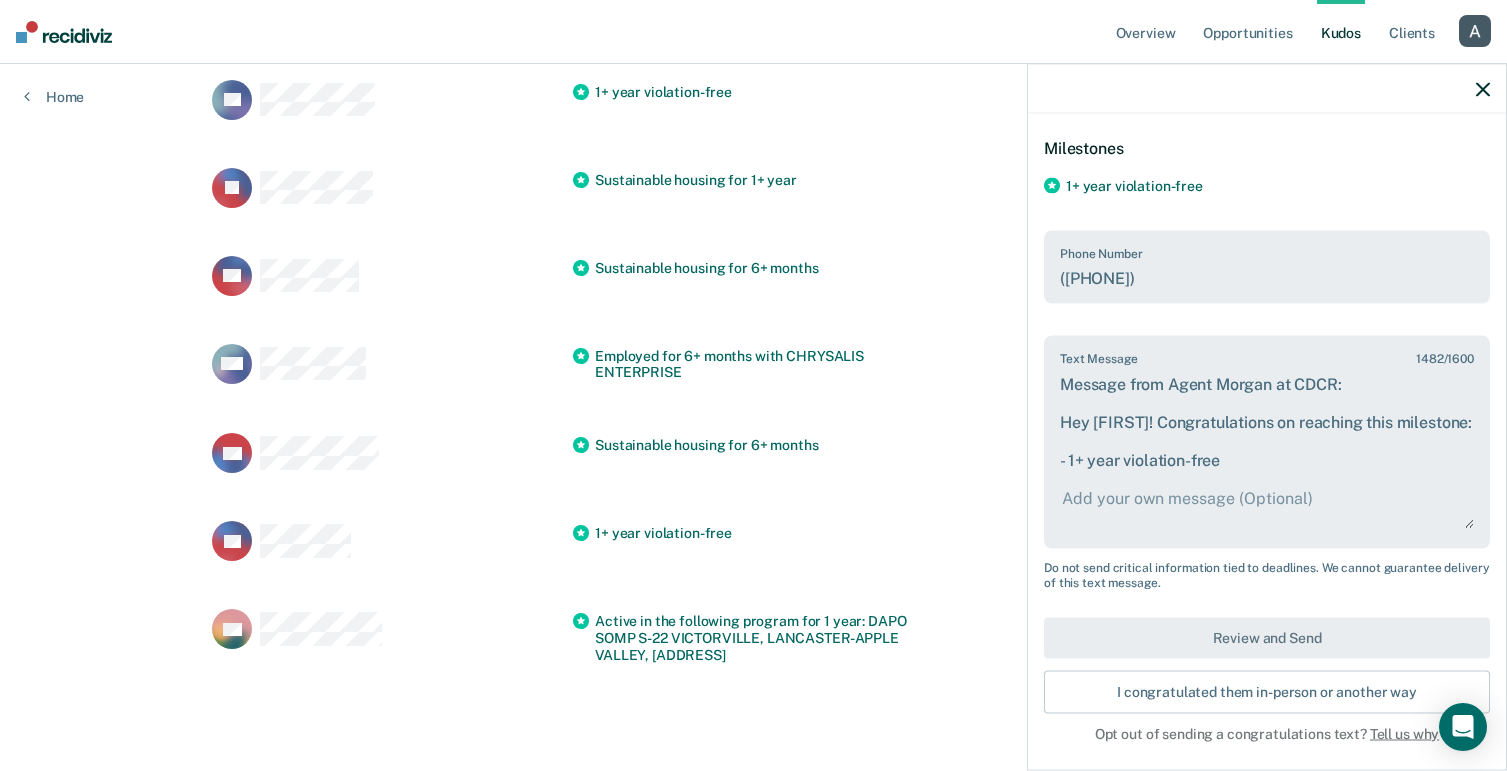type on "([PHONE])" 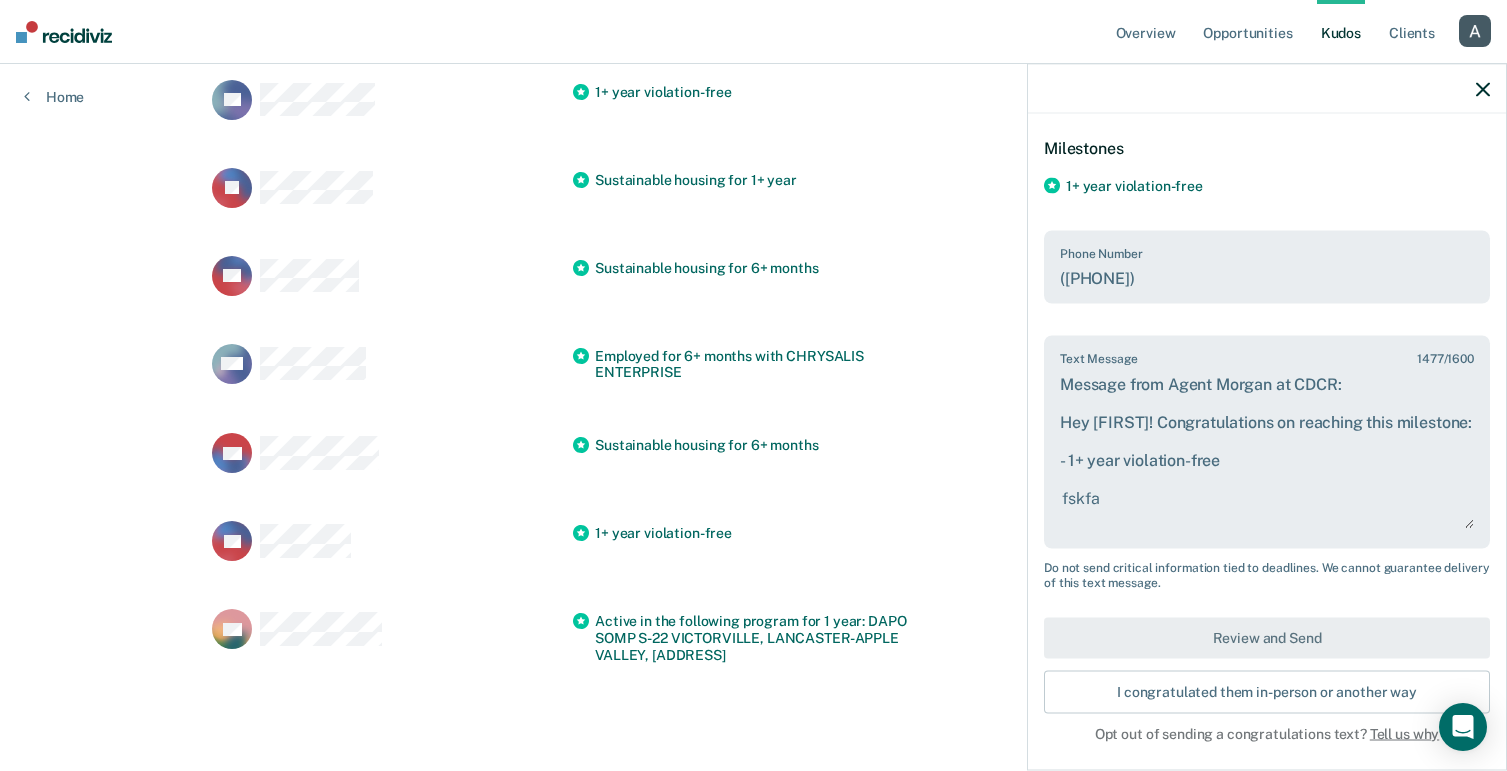 type on "fskfa" 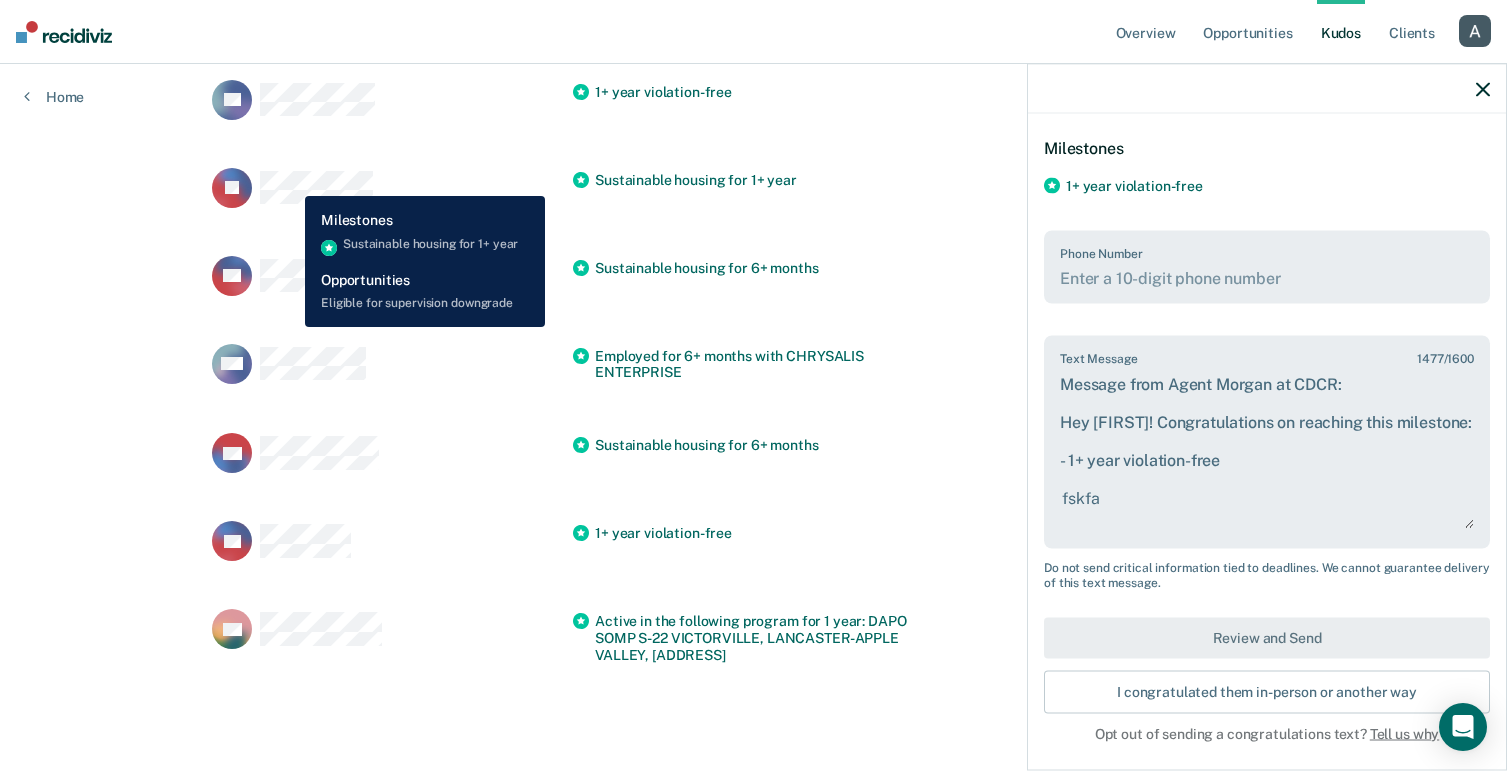 type 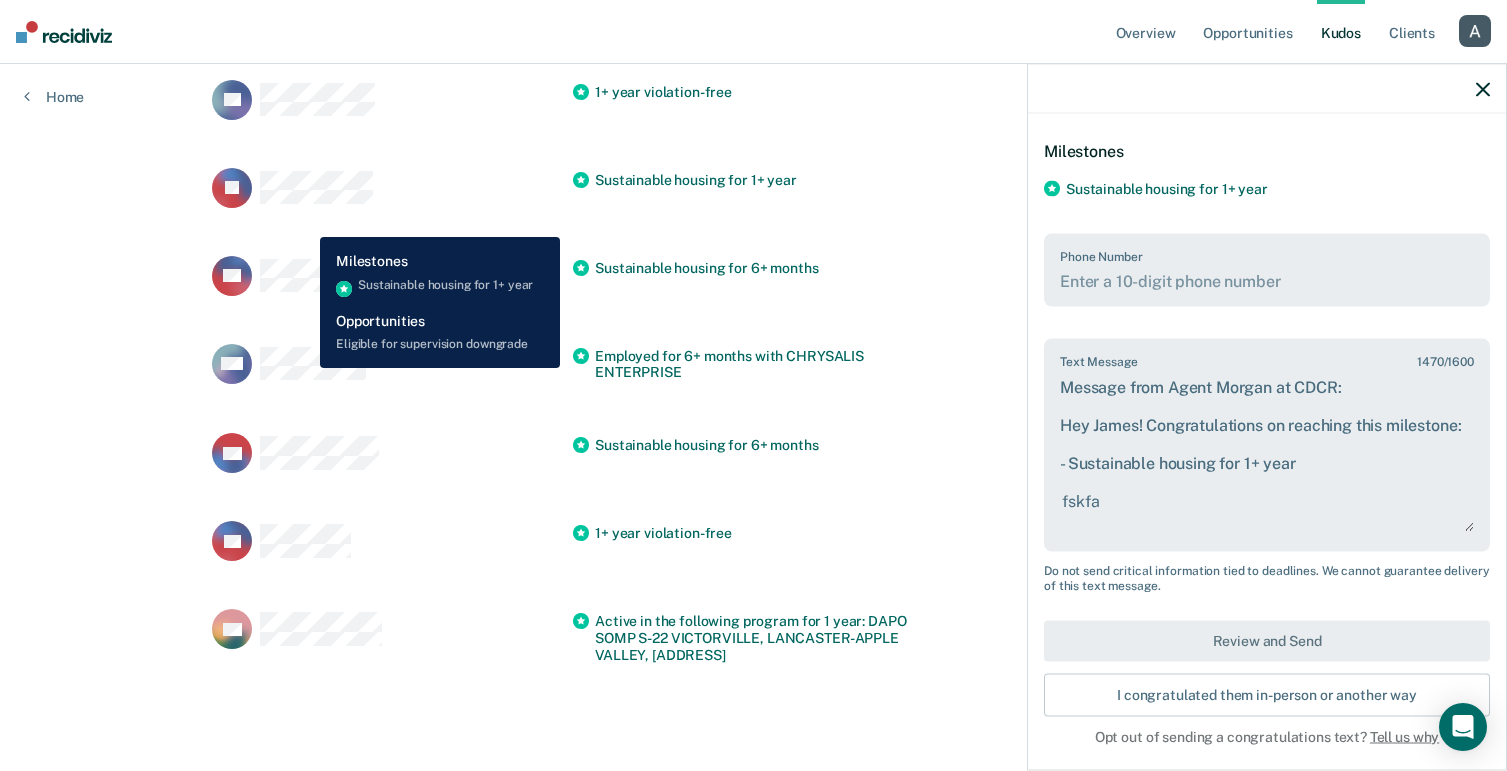 click on "VB Sustainable housing for 6+ months" at bounding box center [753, 100] 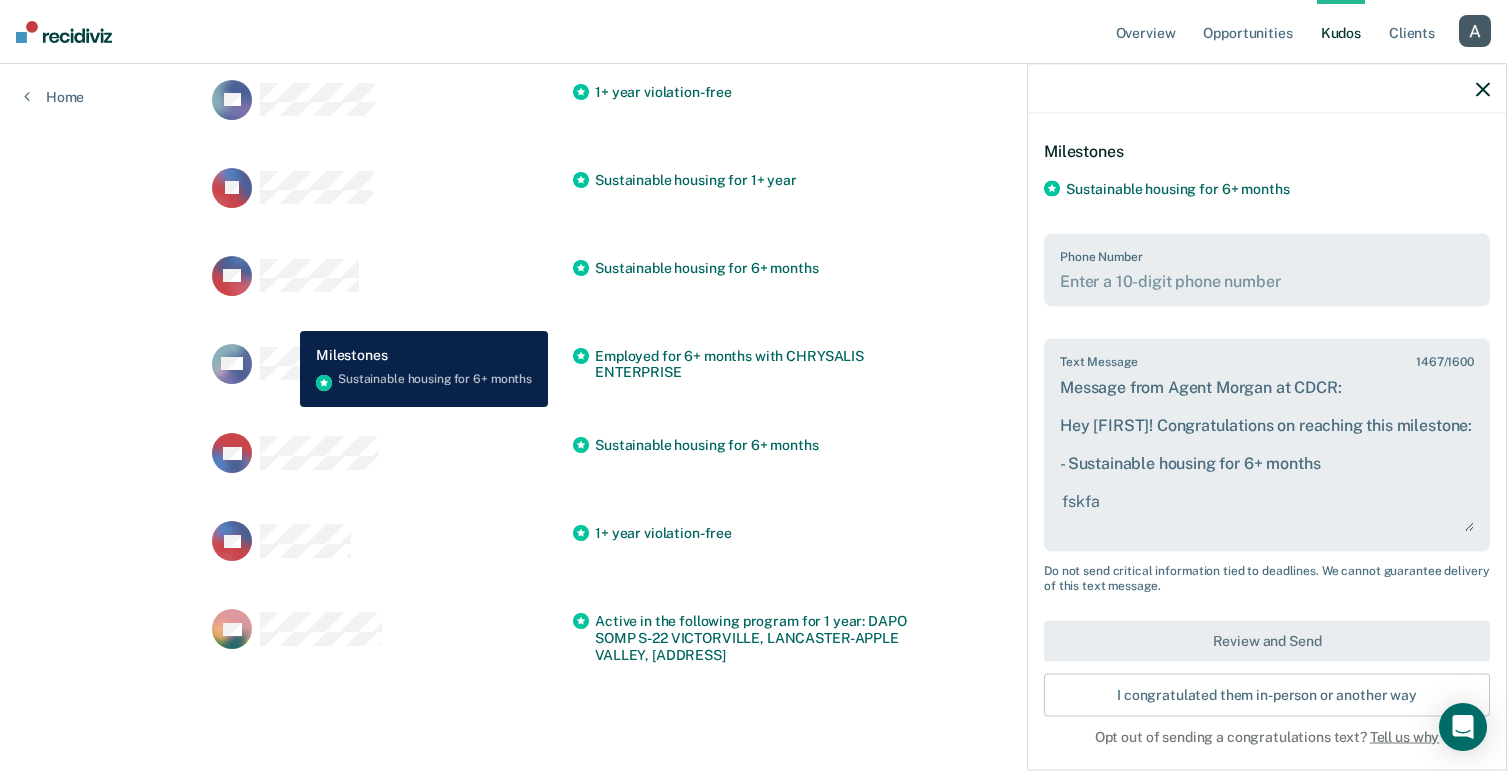 click on "VB Sustainable housing for 6+ months" at bounding box center [753, 100] 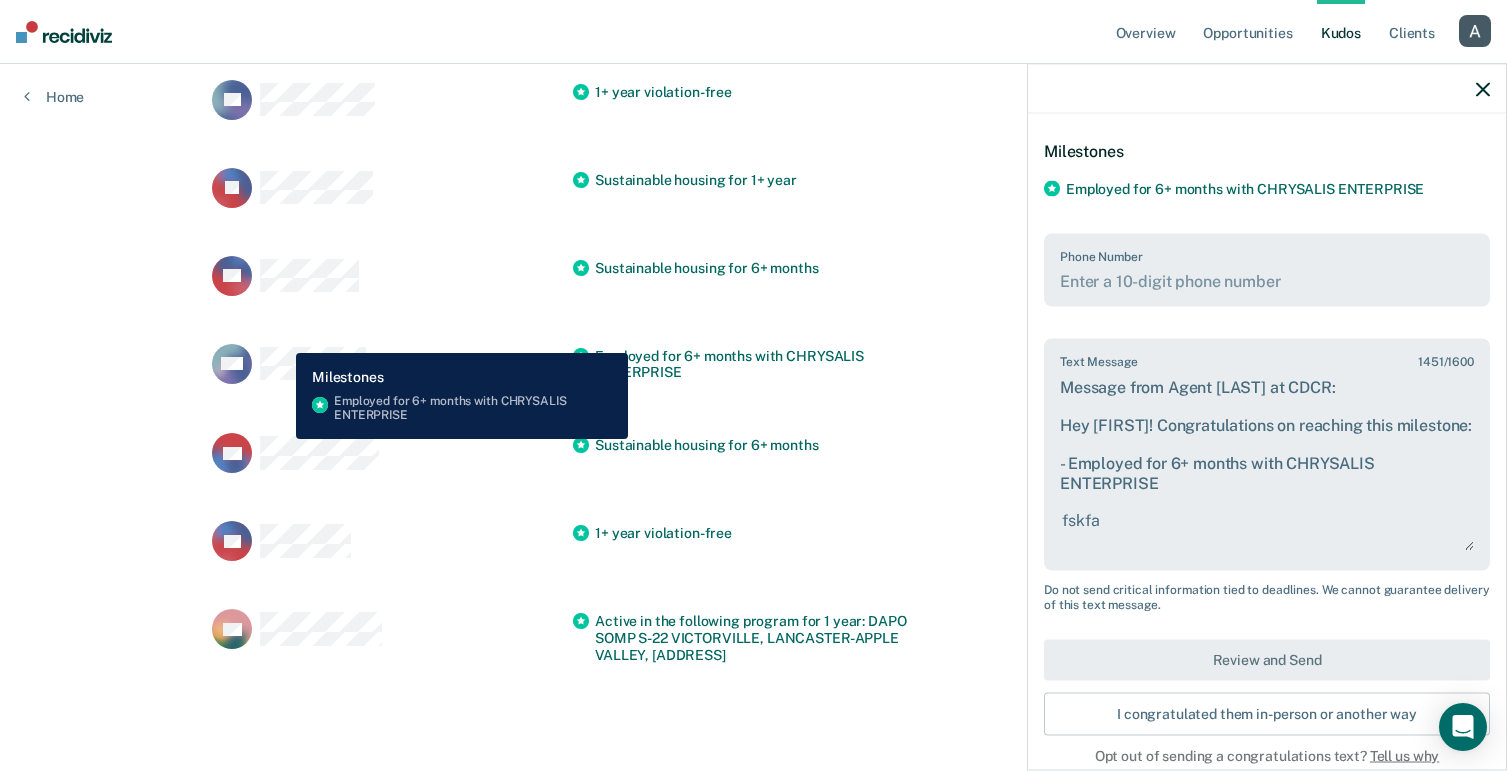 scroll, scrollTop: 91, scrollLeft: 0, axis: vertical 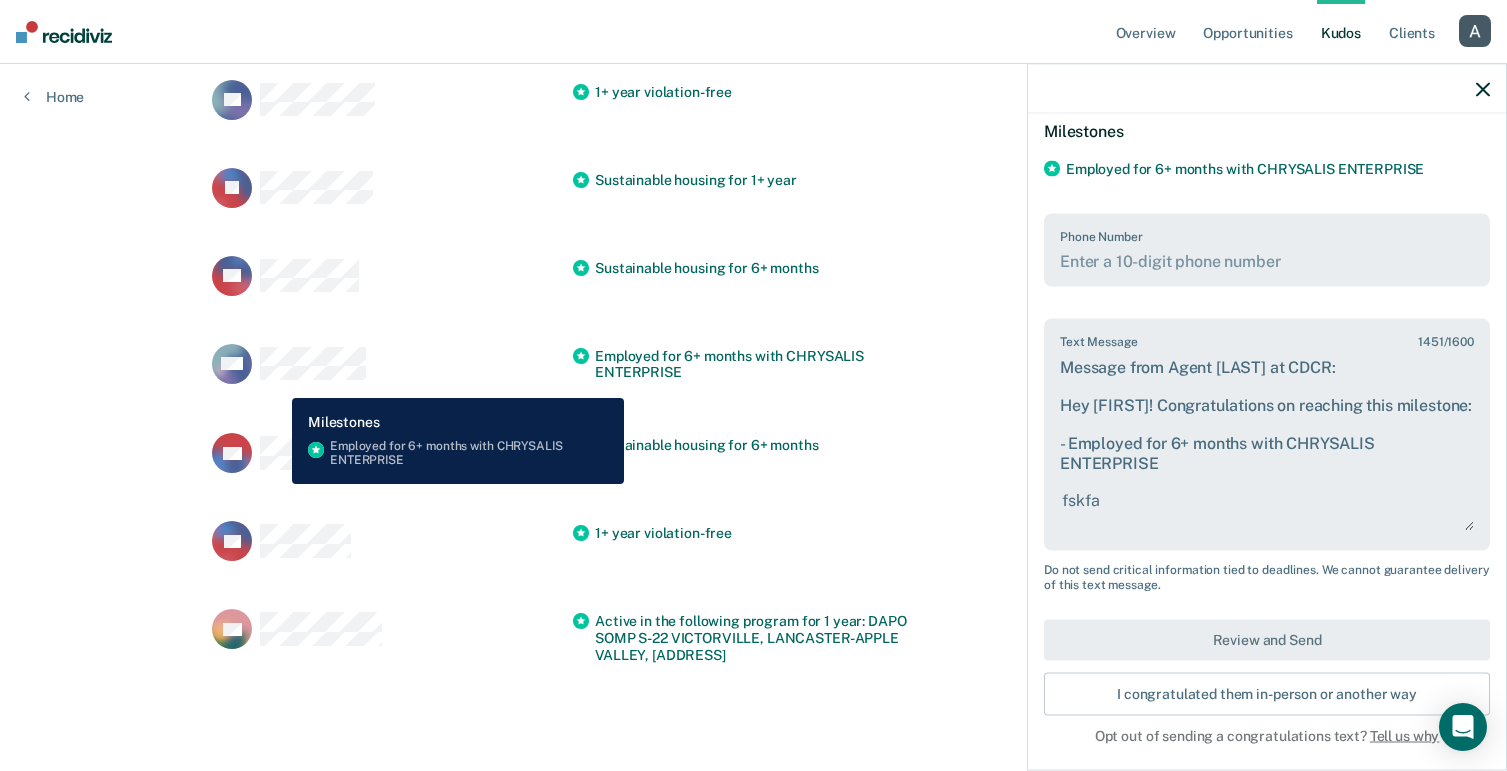 click on "WB" at bounding box center (392, 100) 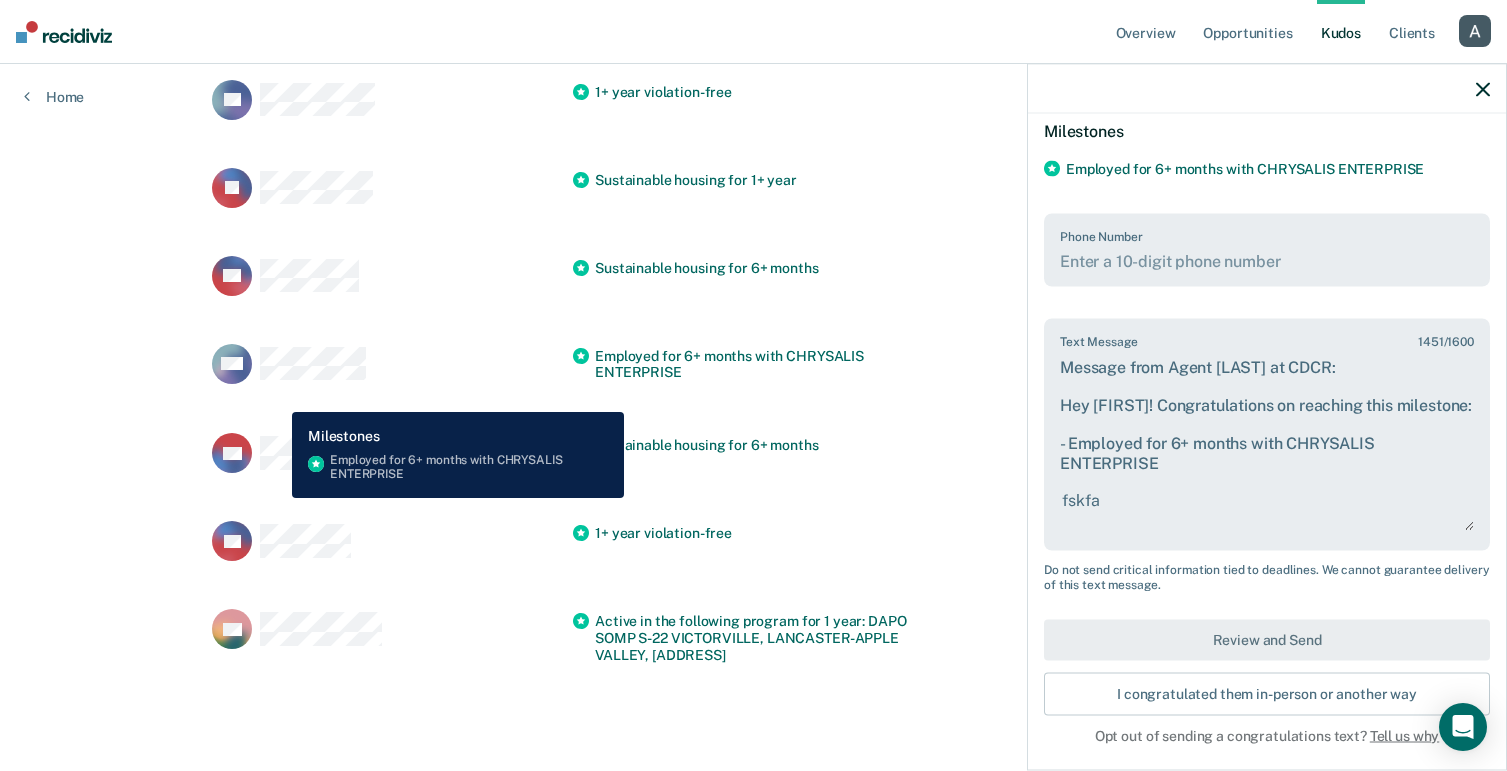 click on "KG Sustainable housing for 6+ months" at bounding box center (753, 100) 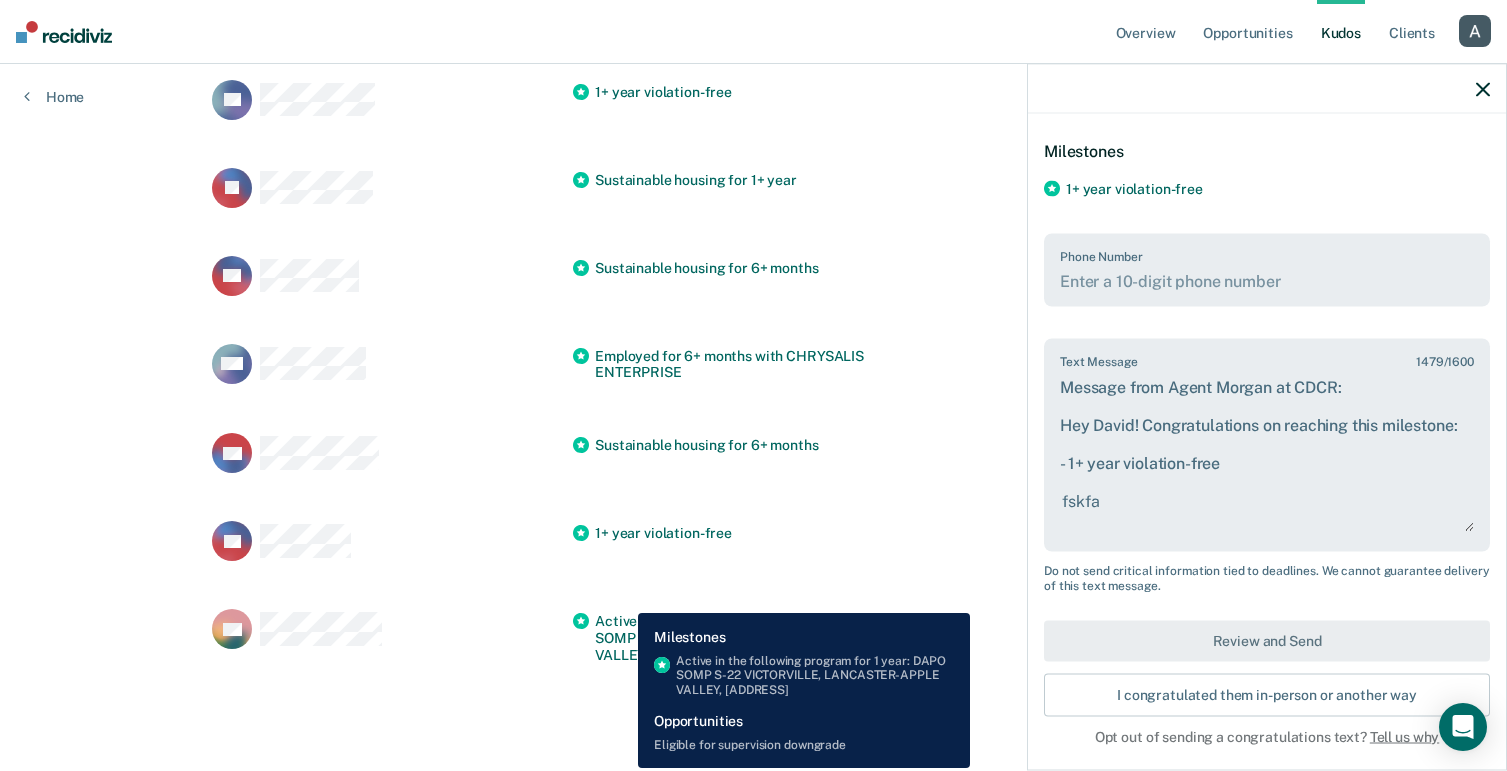 click on "GZ Active in the following program for 1 year: DAPO SOMP S-22 VICTORVILLE, LANCASTER-APPLE VALLEY, [NUMBER] [STREET]" at bounding box center (753, 100) 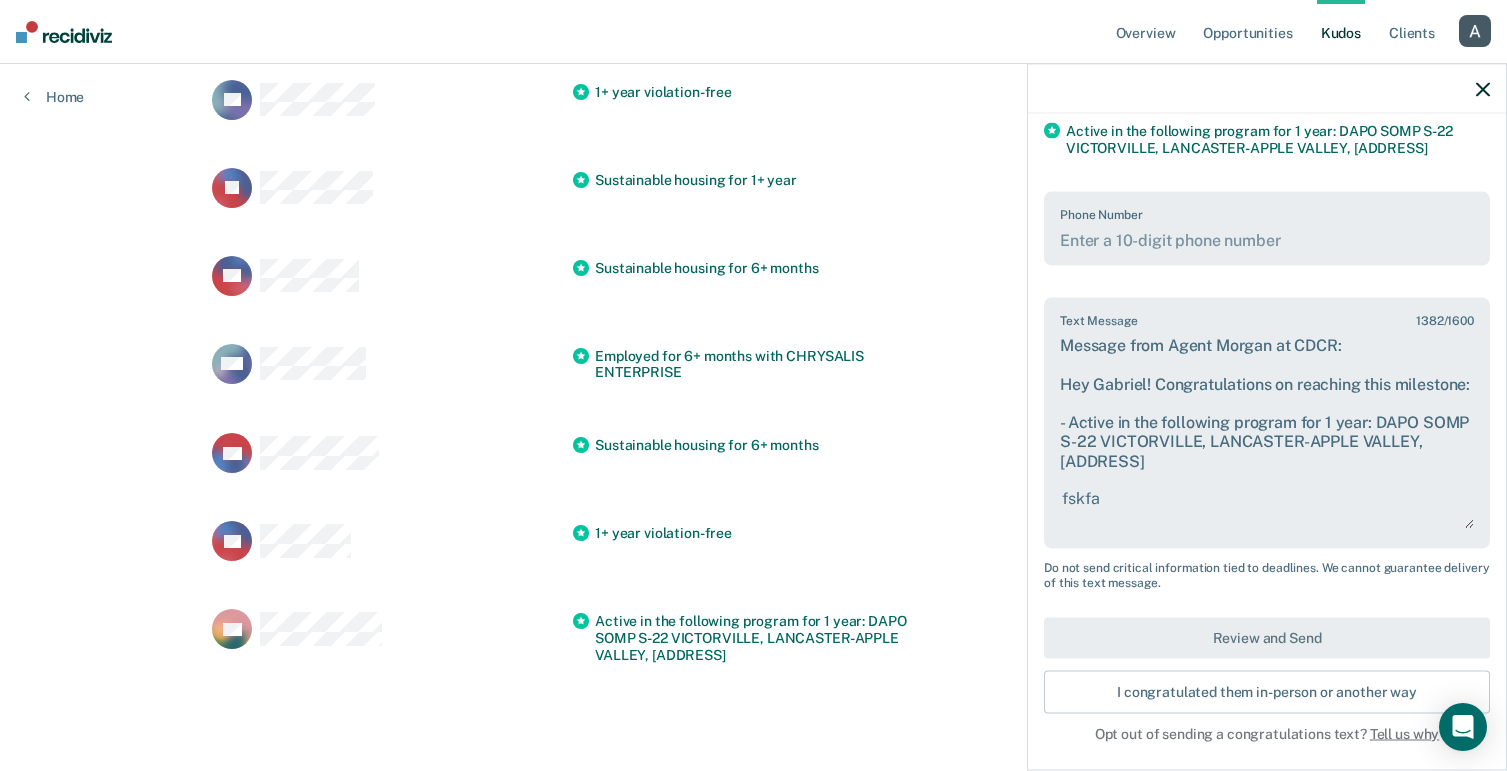 scroll, scrollTop: 0, scrollLeft: 0, axis: both 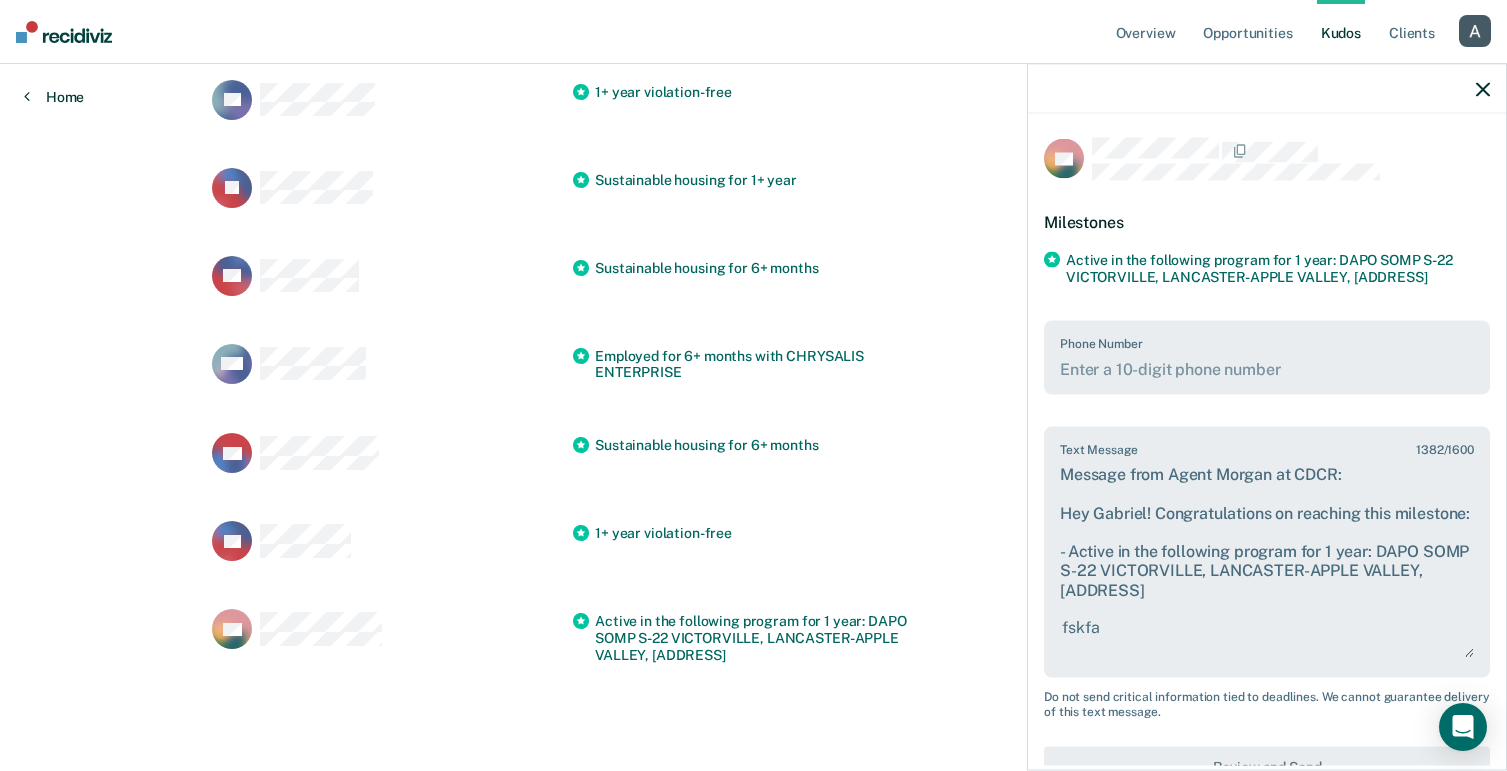click on "Home" at bounding box center (54, 97) 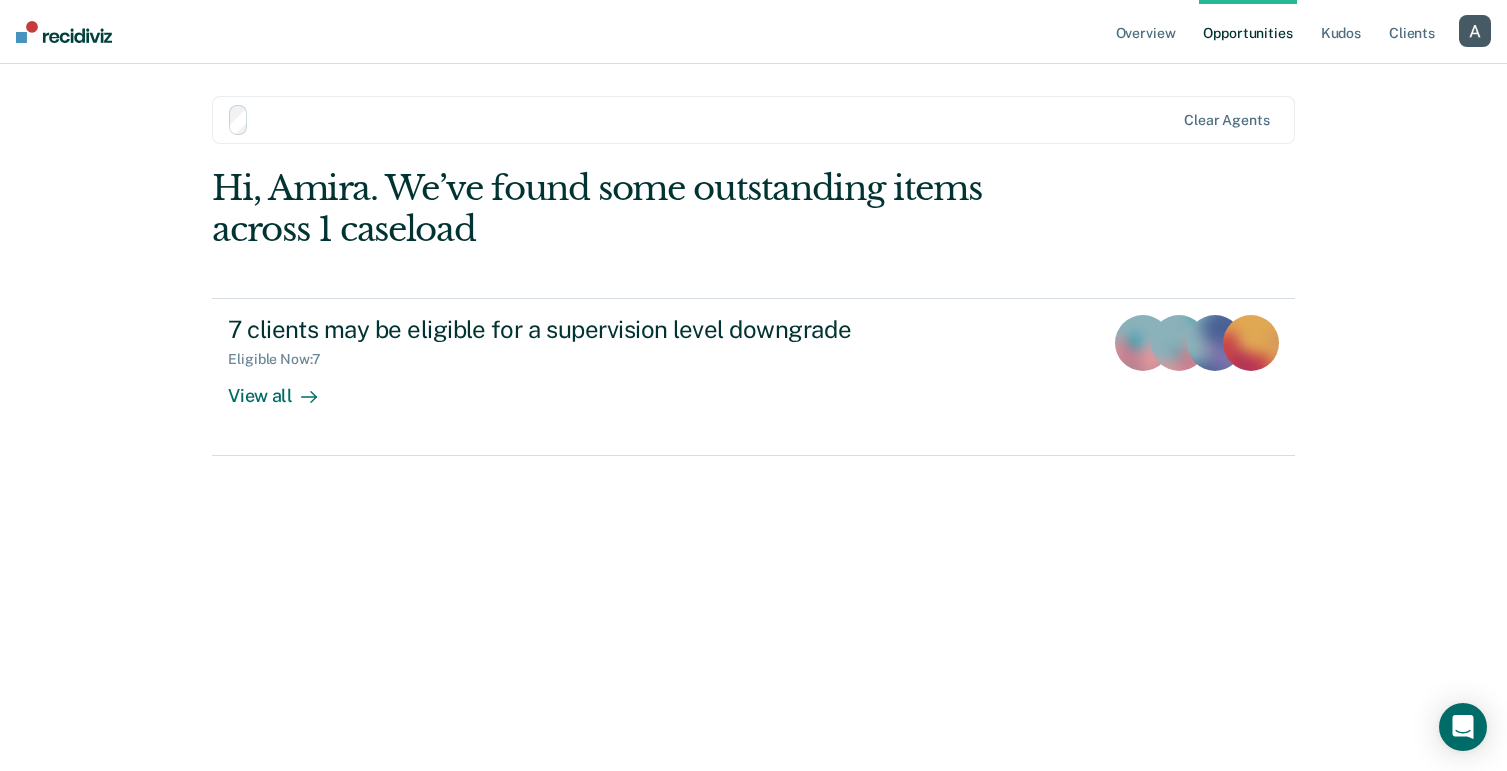 scroll, scrollTop: 0, scrollLeft: 0, axis: both 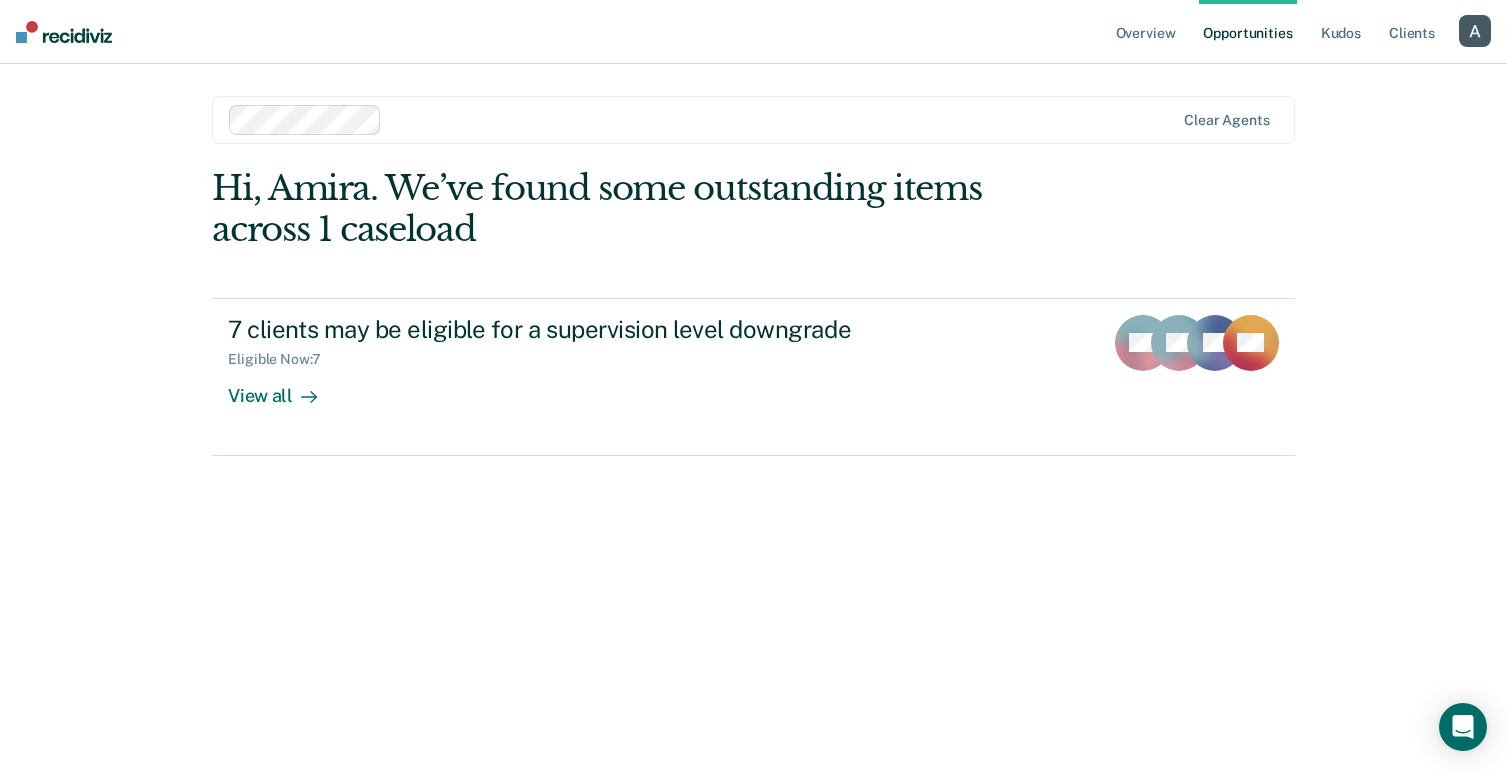 click at bounding box center [782, 119] 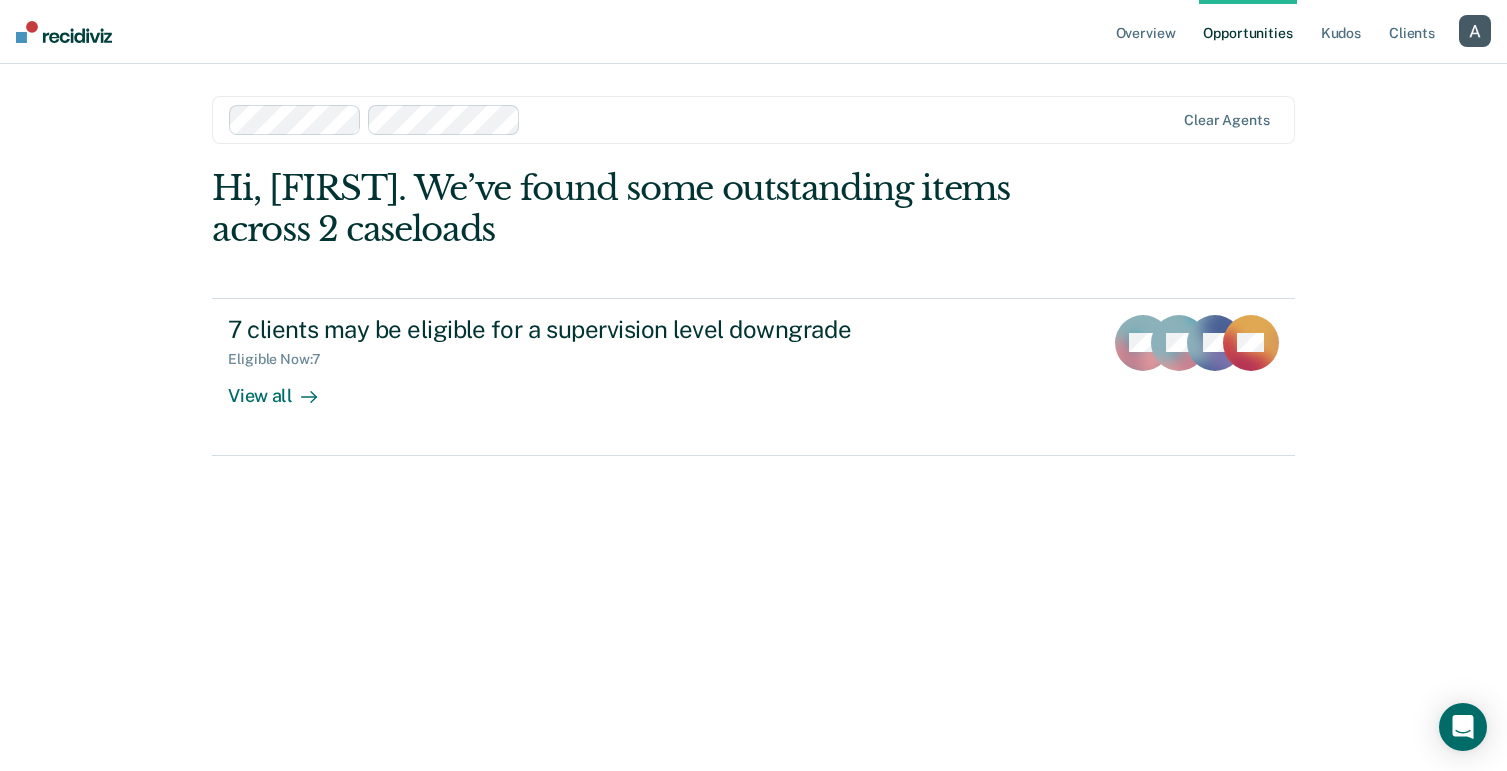 click at bounding box center (852, 119) 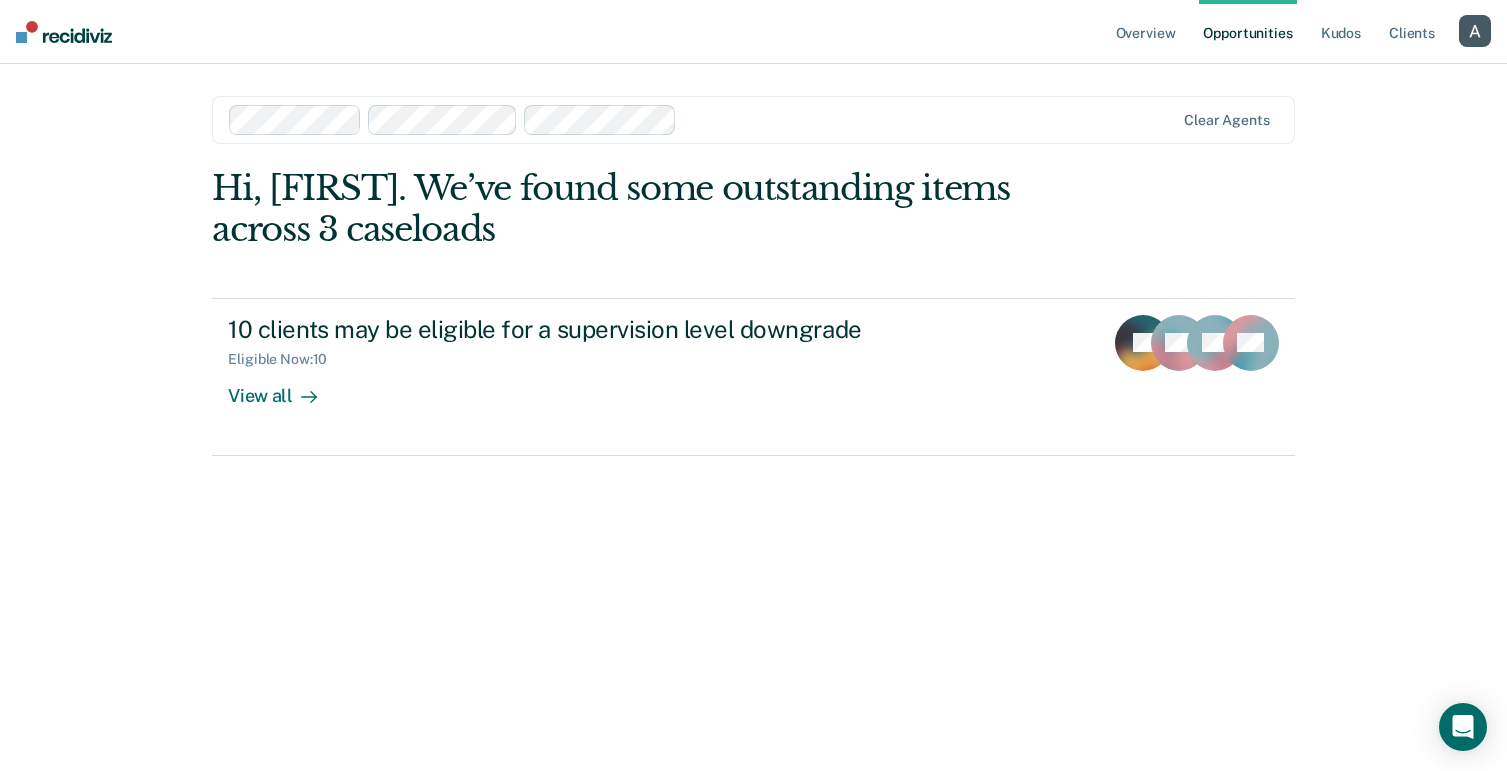 click at bounding box center (930, 119) 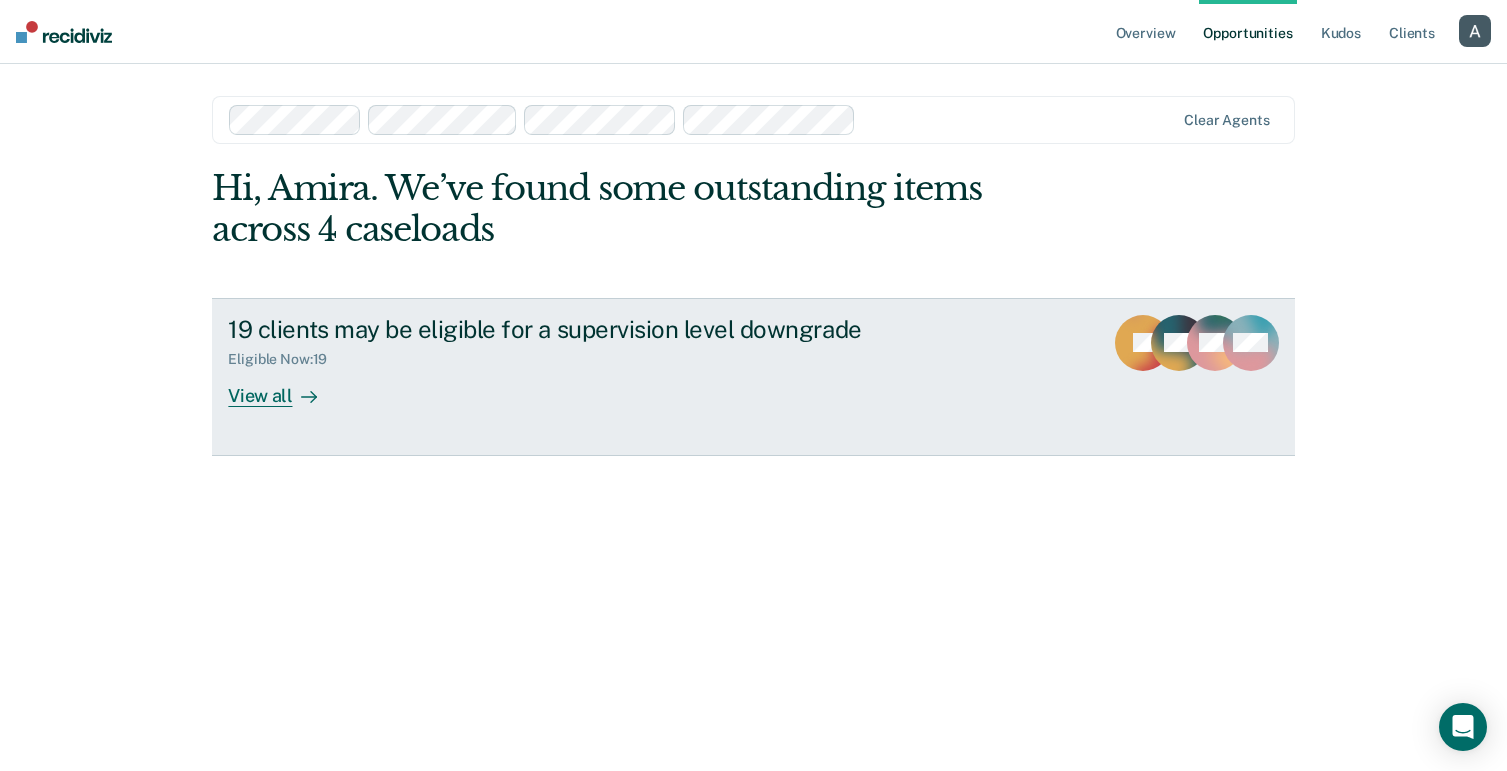 click on "View all" at bounding box center (284, 387) 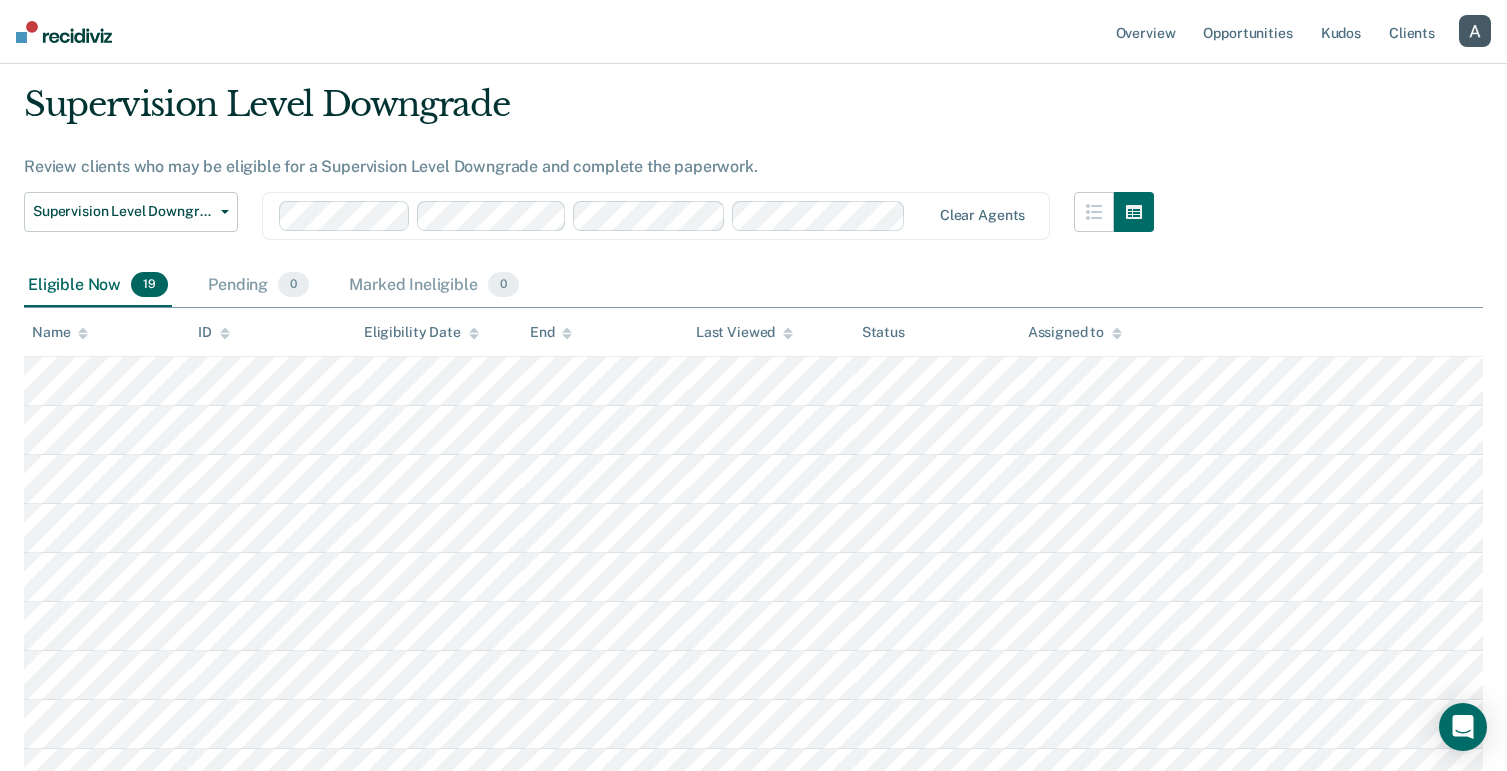 scroll, scrollTop: 0, scrollLeft: 0, axis: both 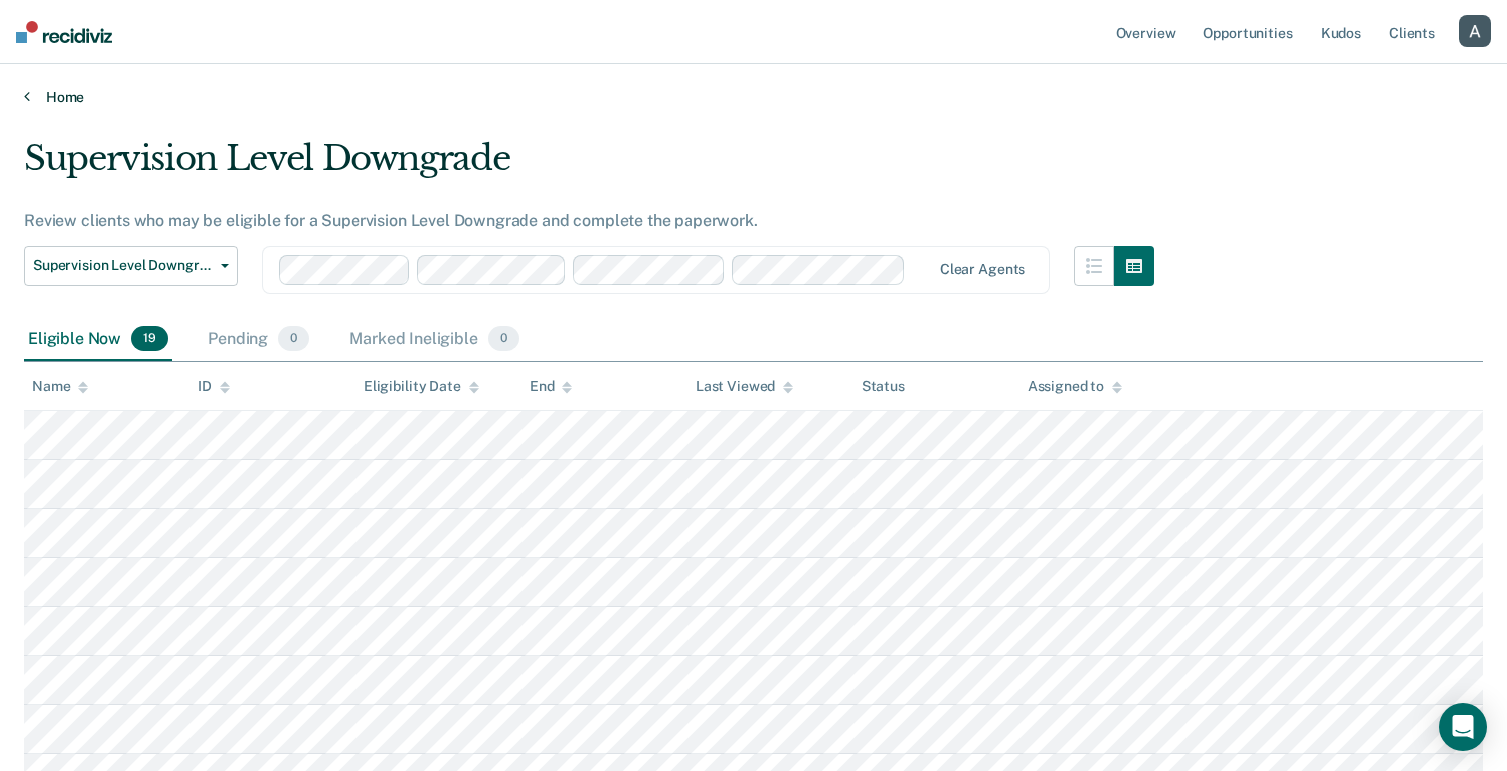 click on "Home" at bounding box center (753, 97) 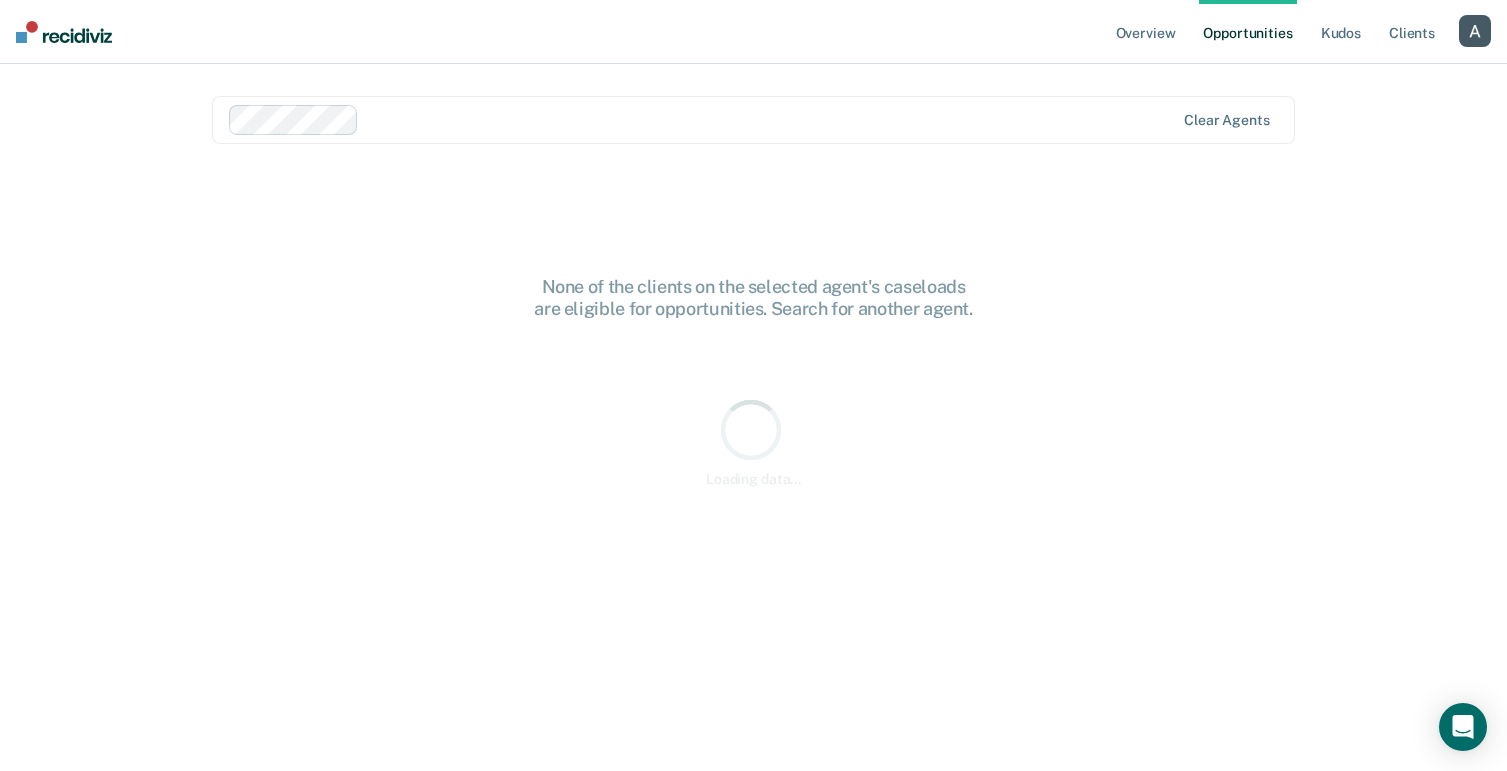 click at bounding box center (771, 119) 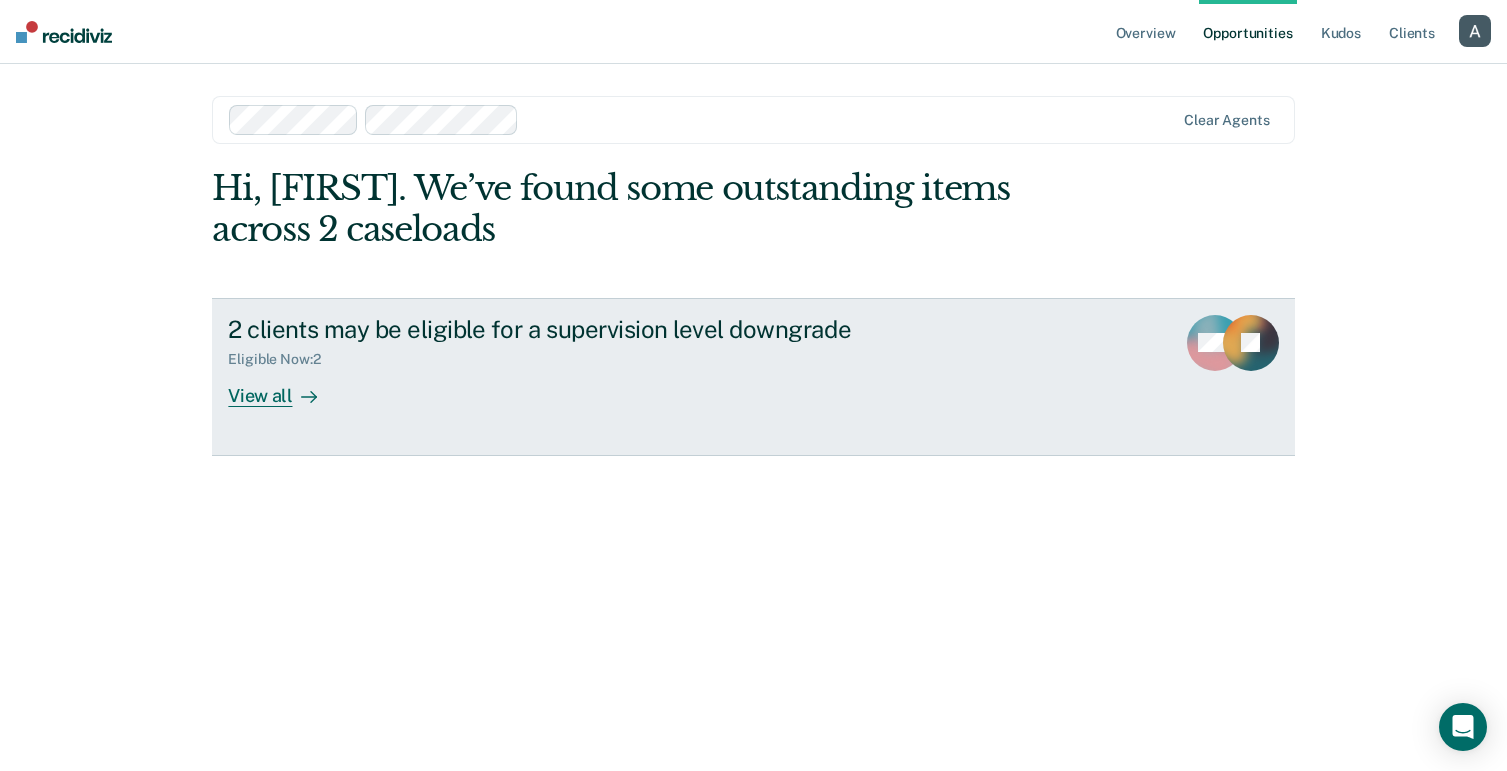 click on "Eligible Now :  2" at bounding box center [579, 355] 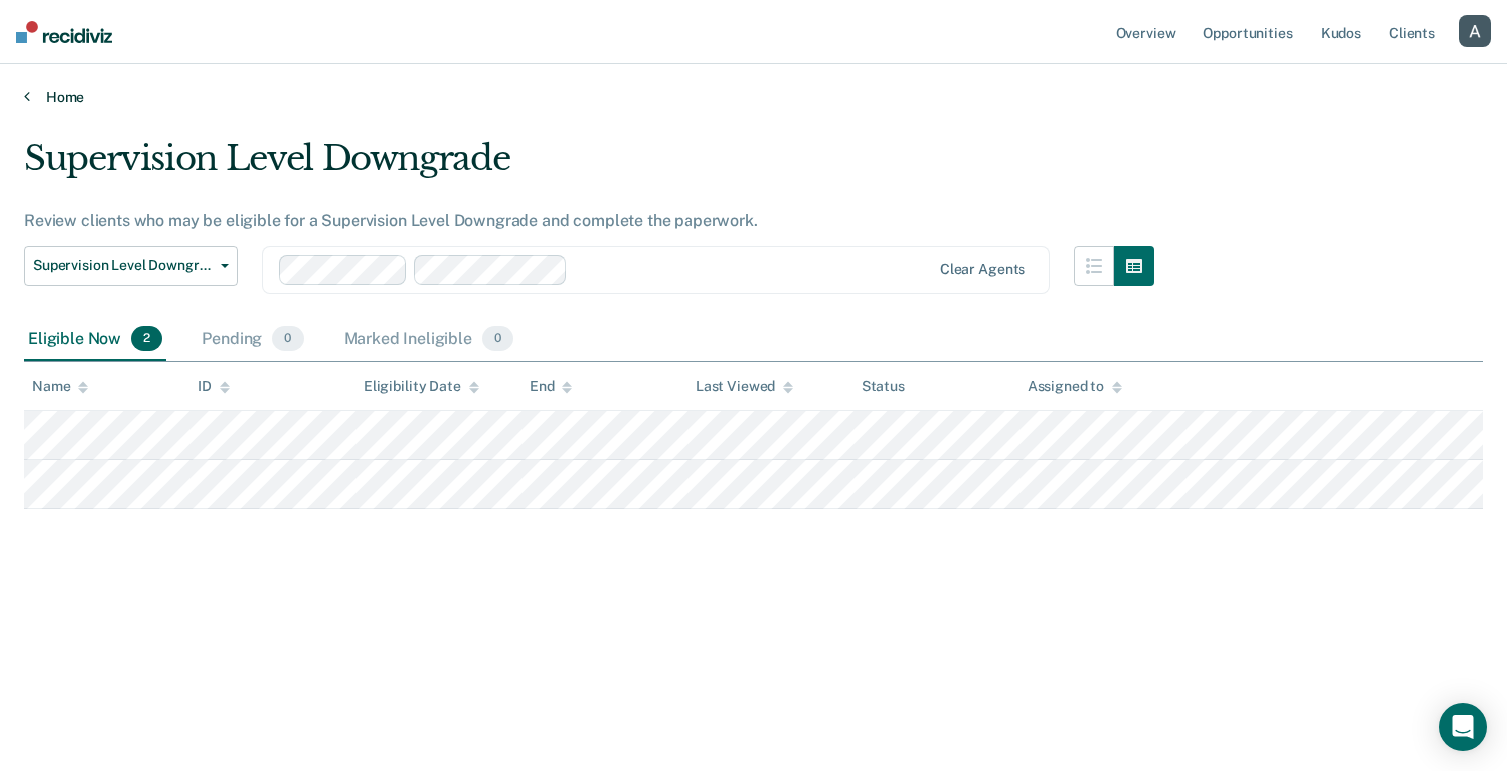 click on "Home" at bounding box center [753, 97] 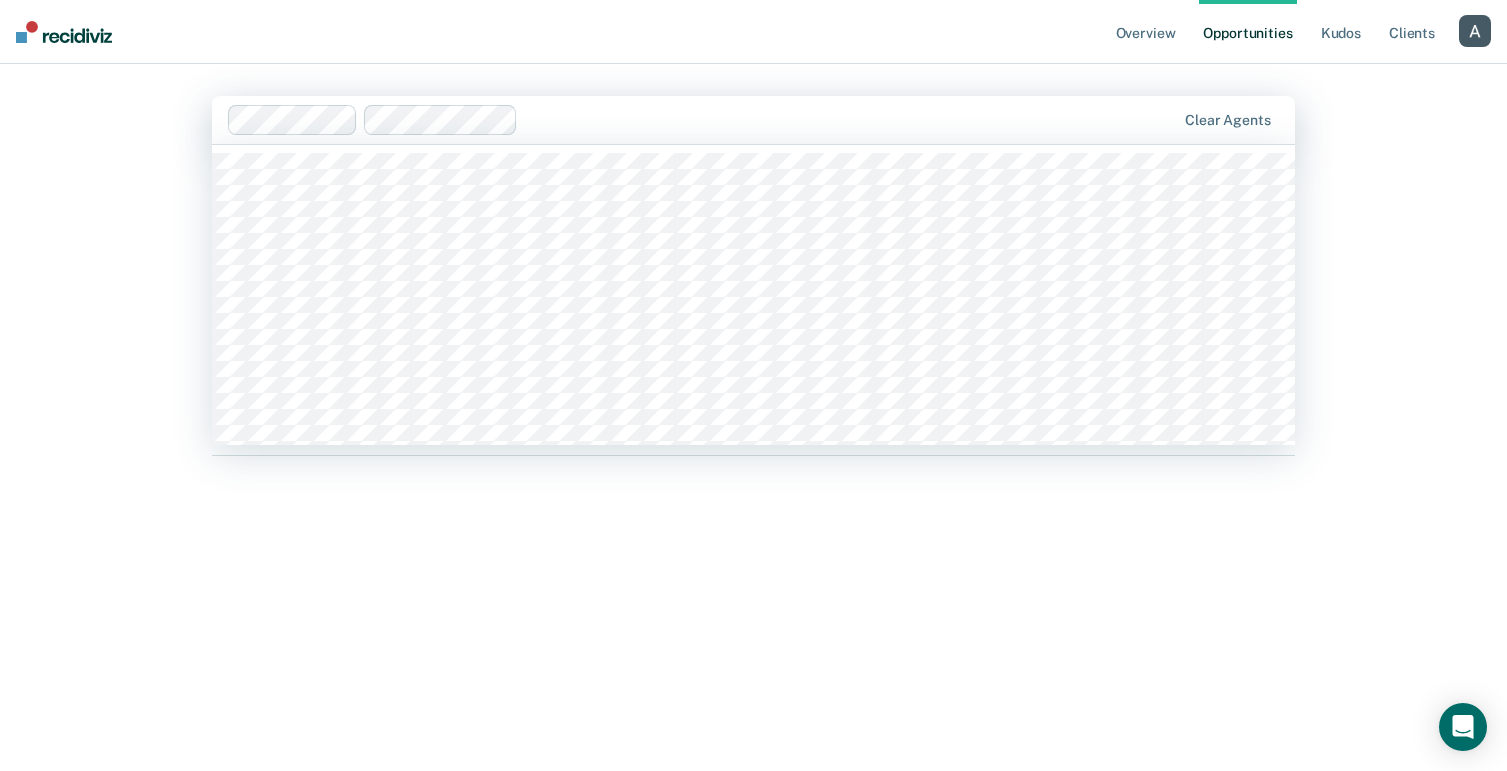 click on "Clear   agents" at bounding box center [753, 120] 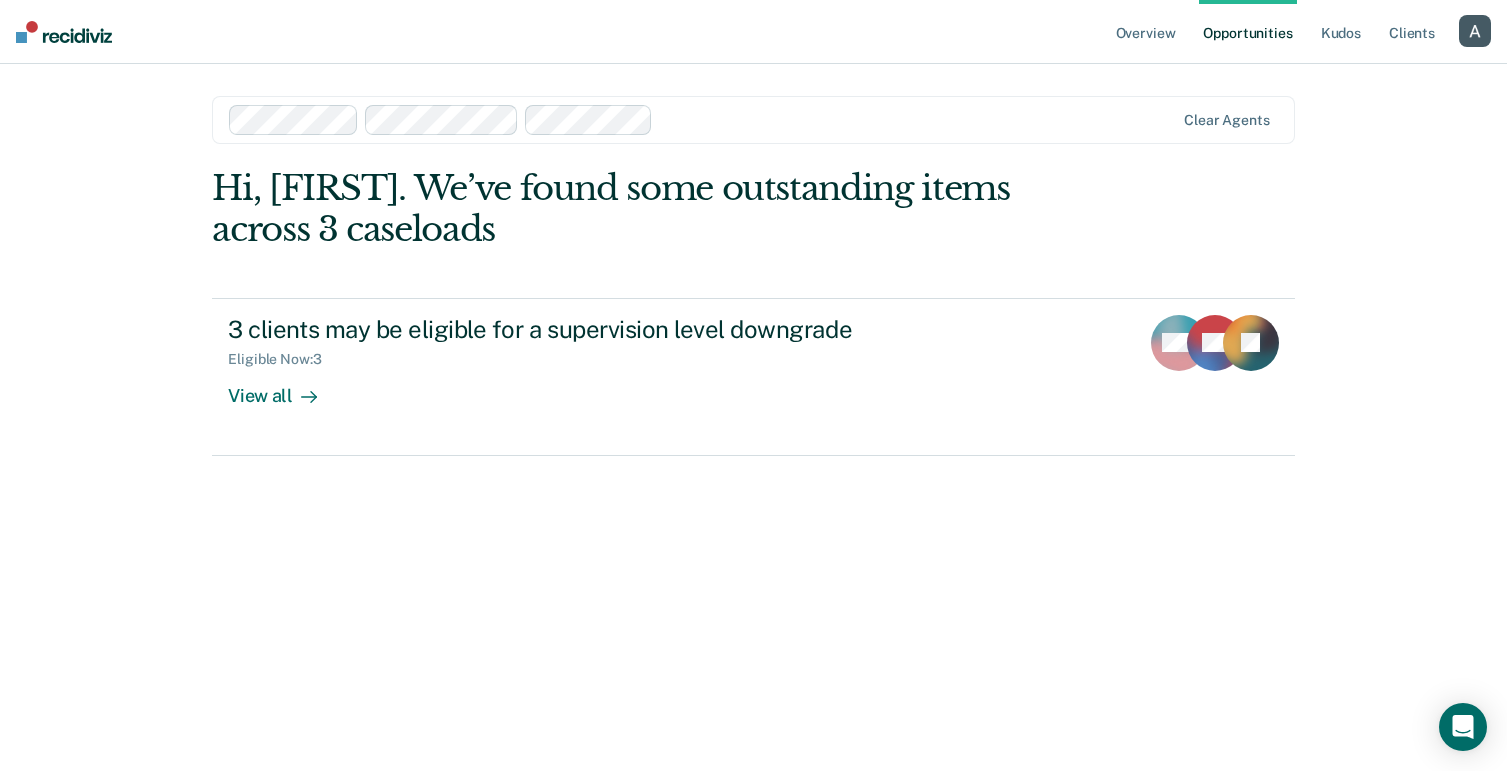 click at bounding box center [917, 119] 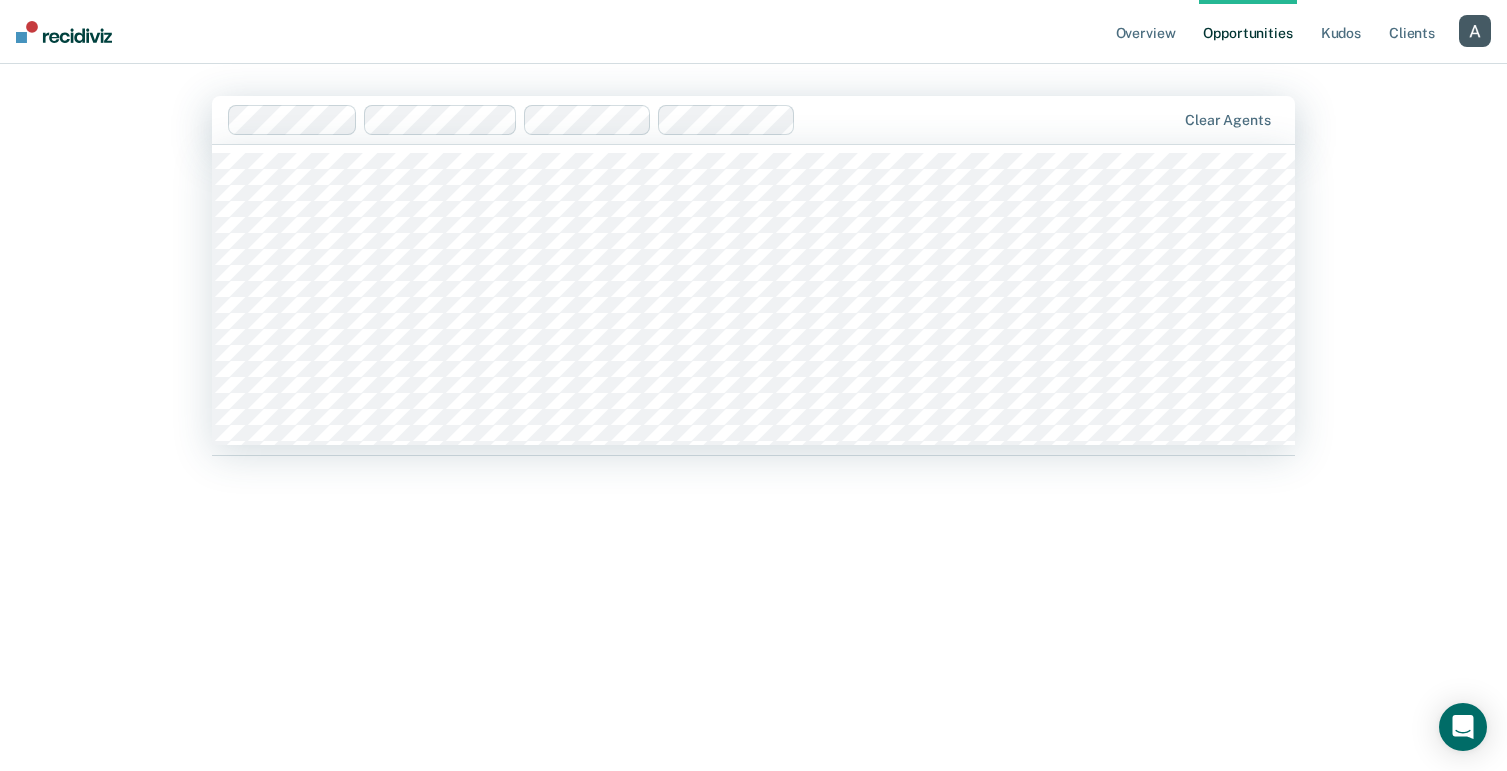 click at bounding box center (989, 119) 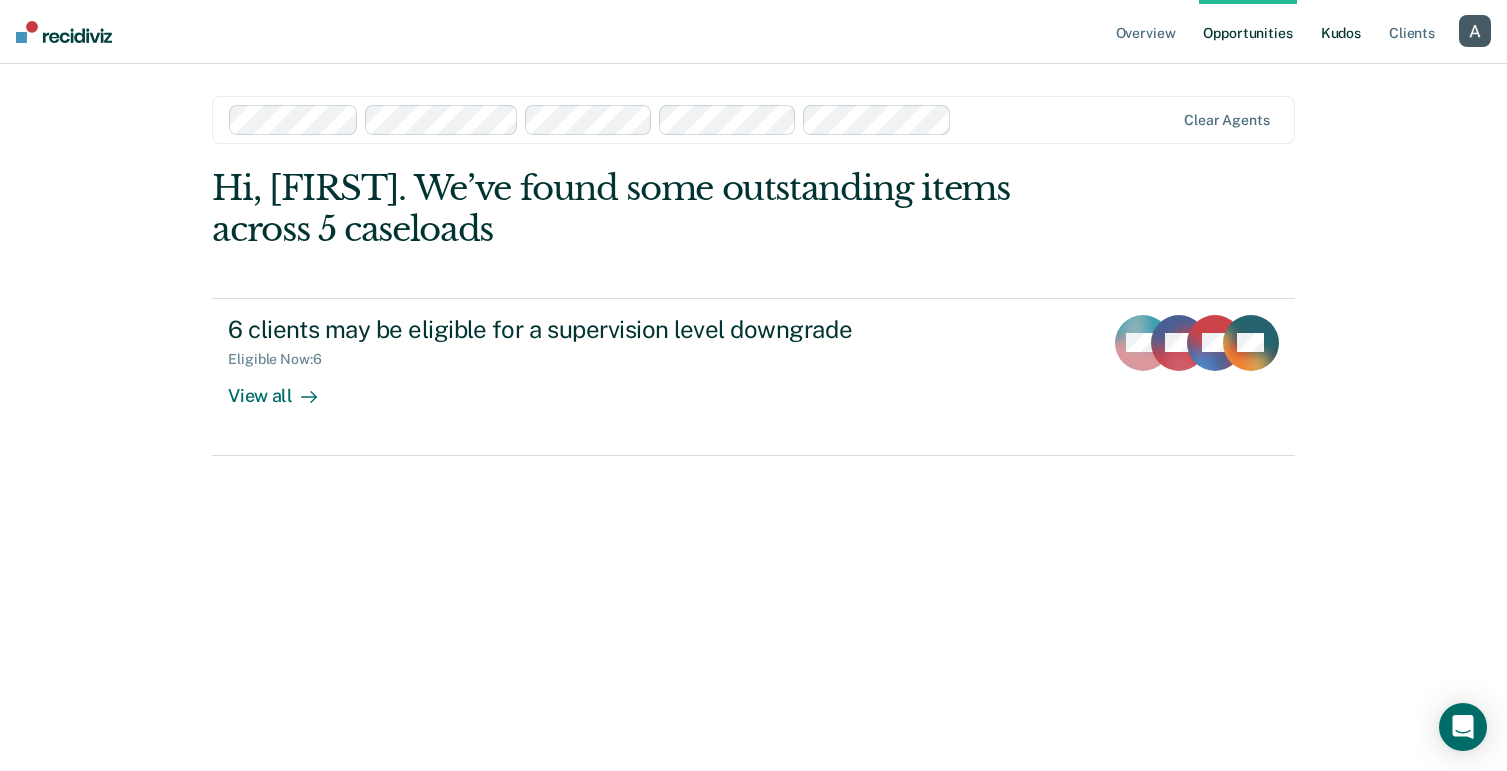 click on "Kudos" at bounding box center (1341, 32) 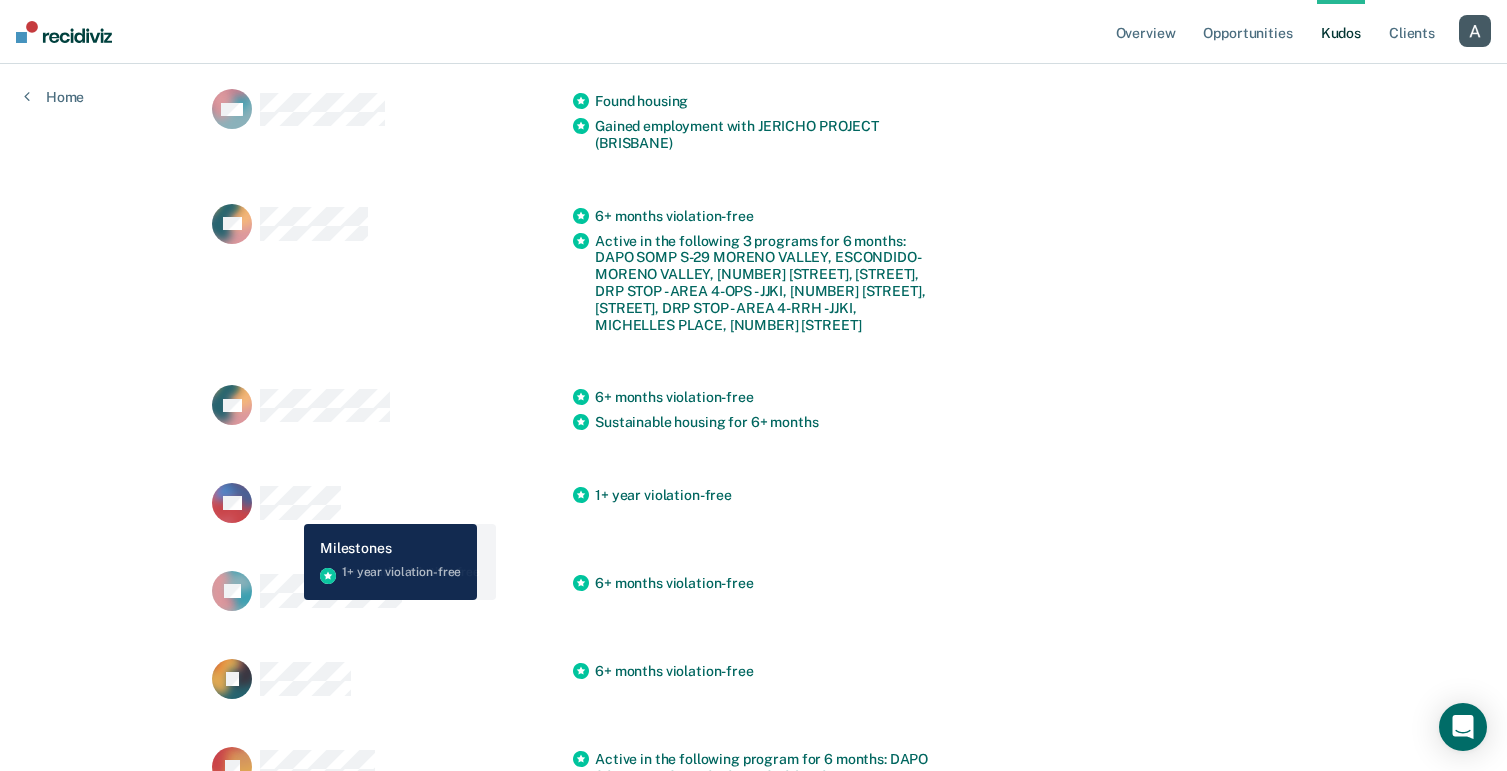 scroll, scrollTop: 0, scrollLeft: 0, axis: both 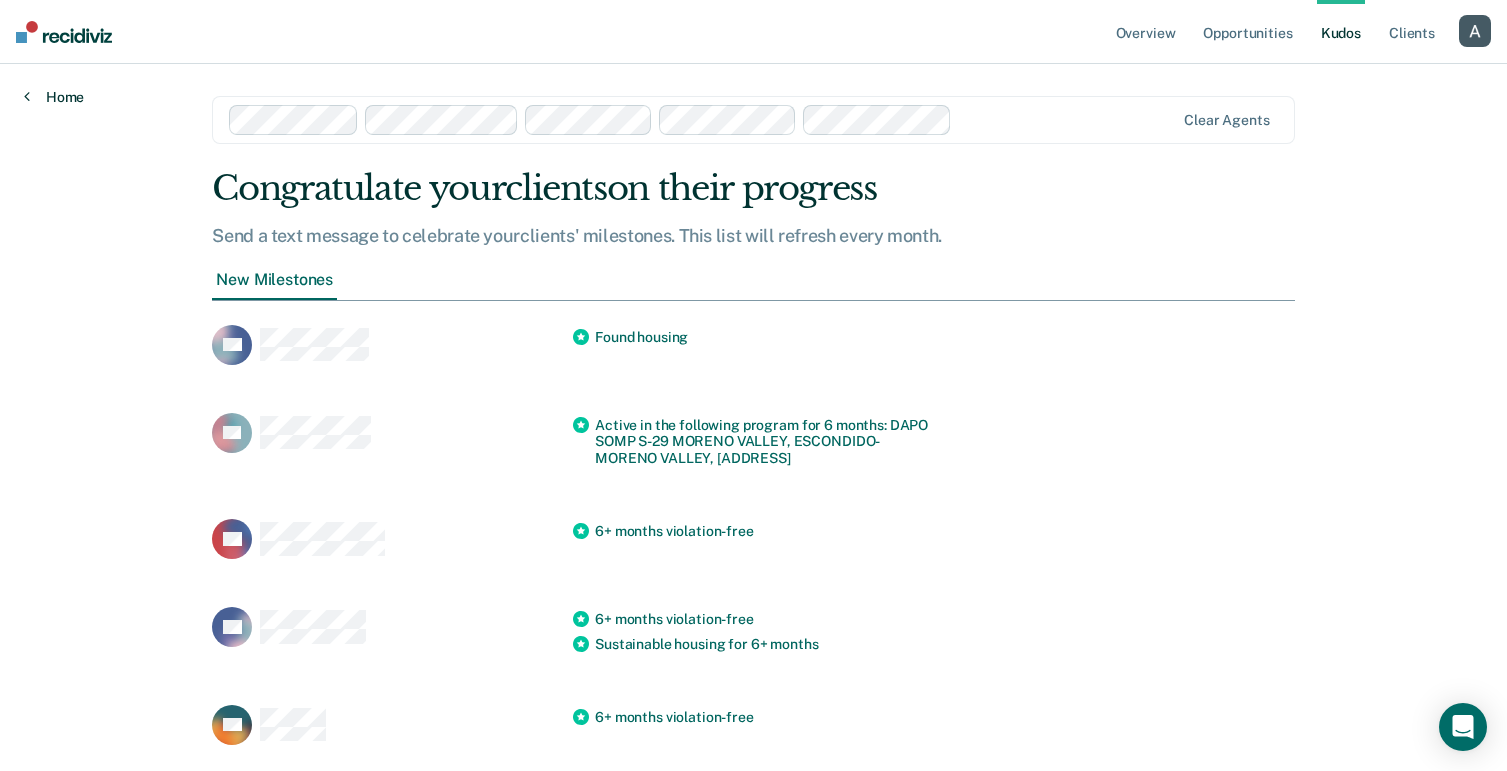 click on "Home" at bounding box center (54, 97) 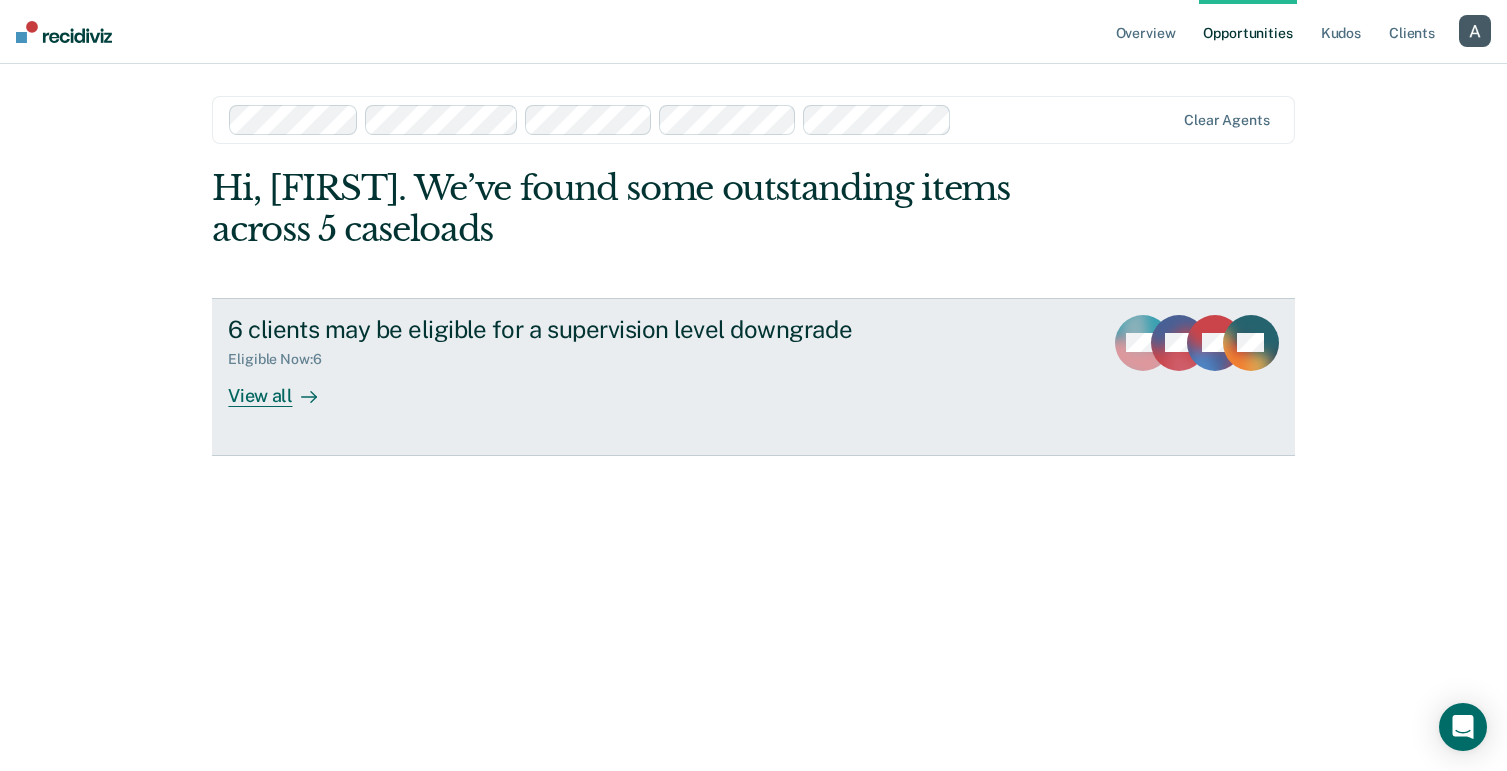 click on "View all" at bounding box center [284, 387] 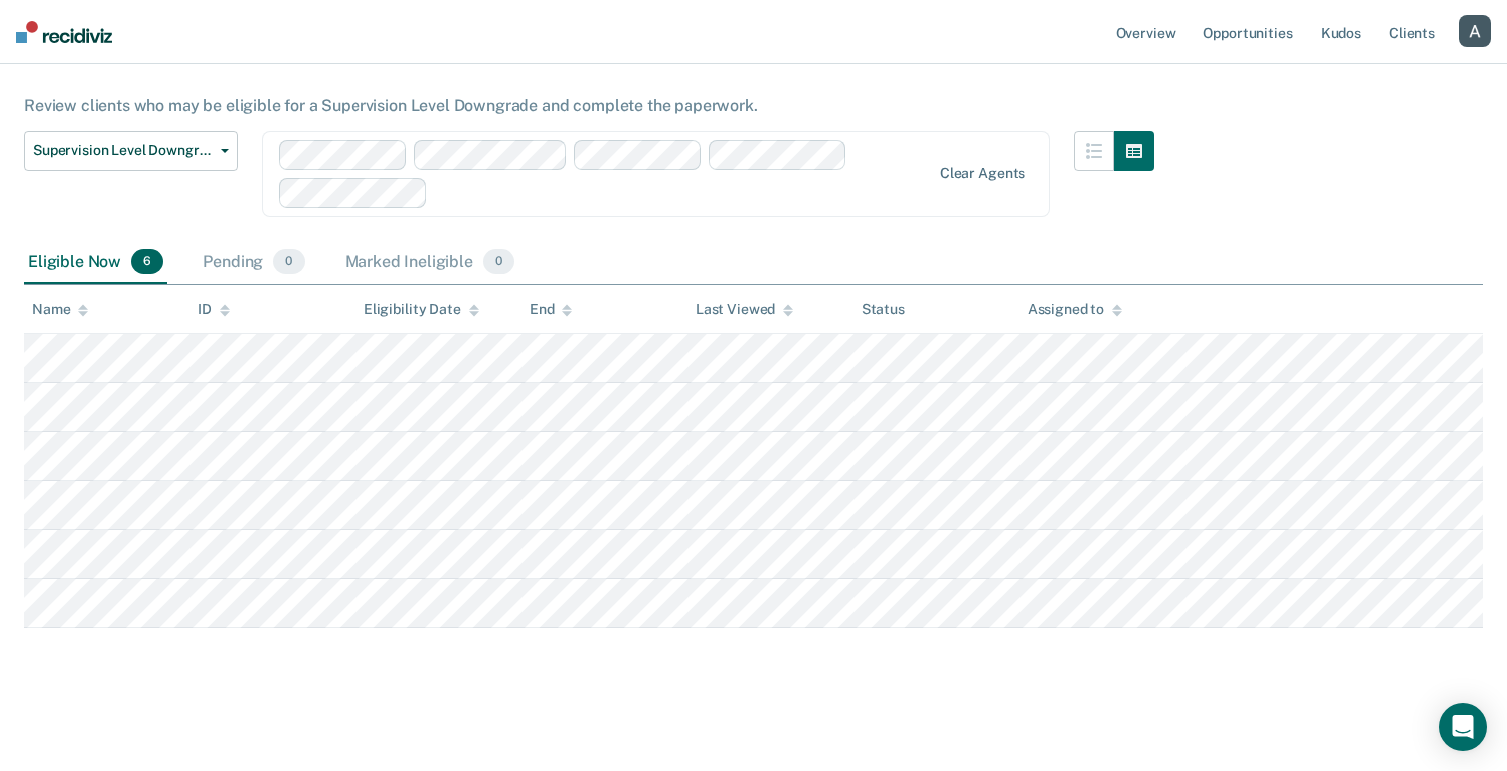 scroll, scrollTop: 0, scrollLeft: 0, axis: both 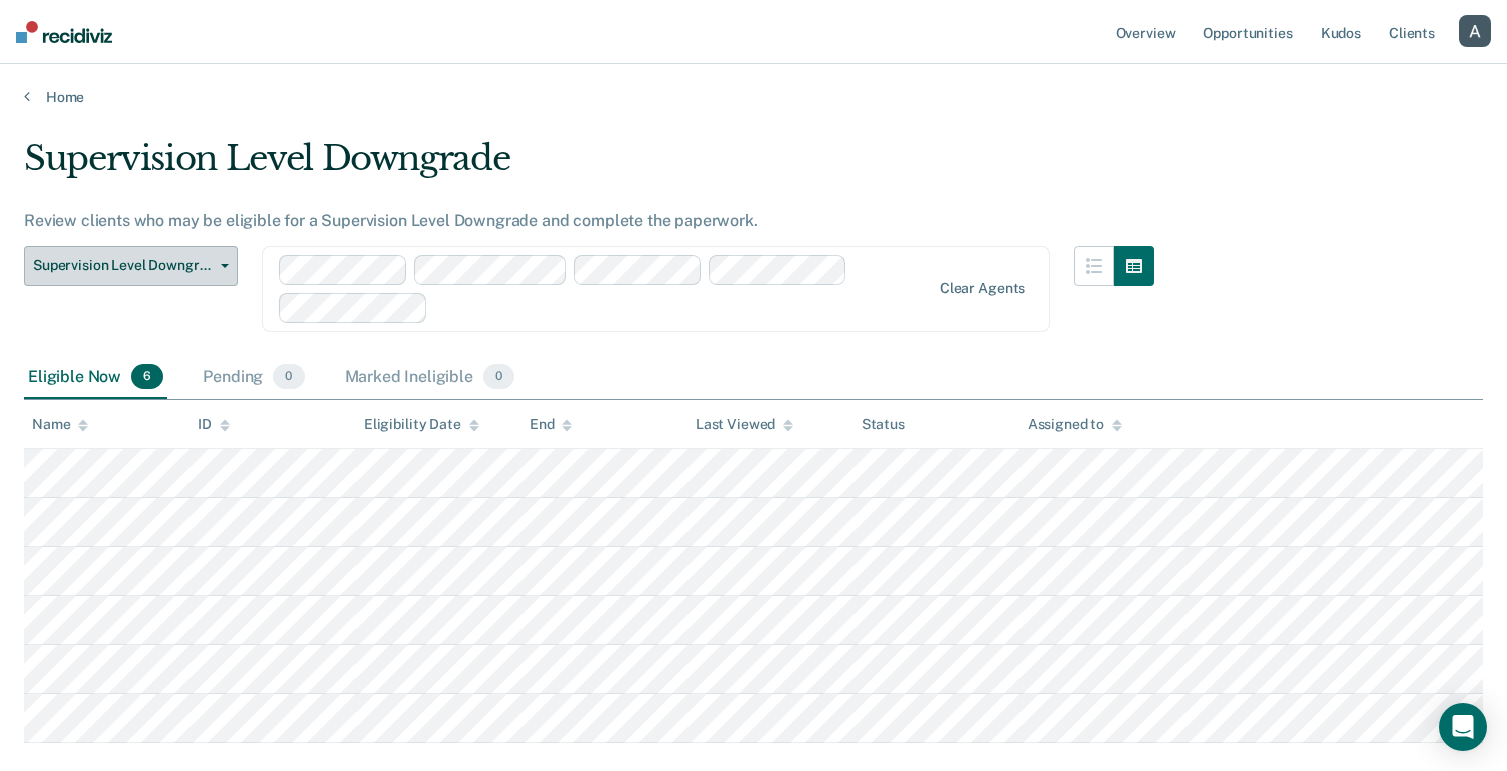 click on "Supervision Level Downgrade" at bounding box center [131, 266] 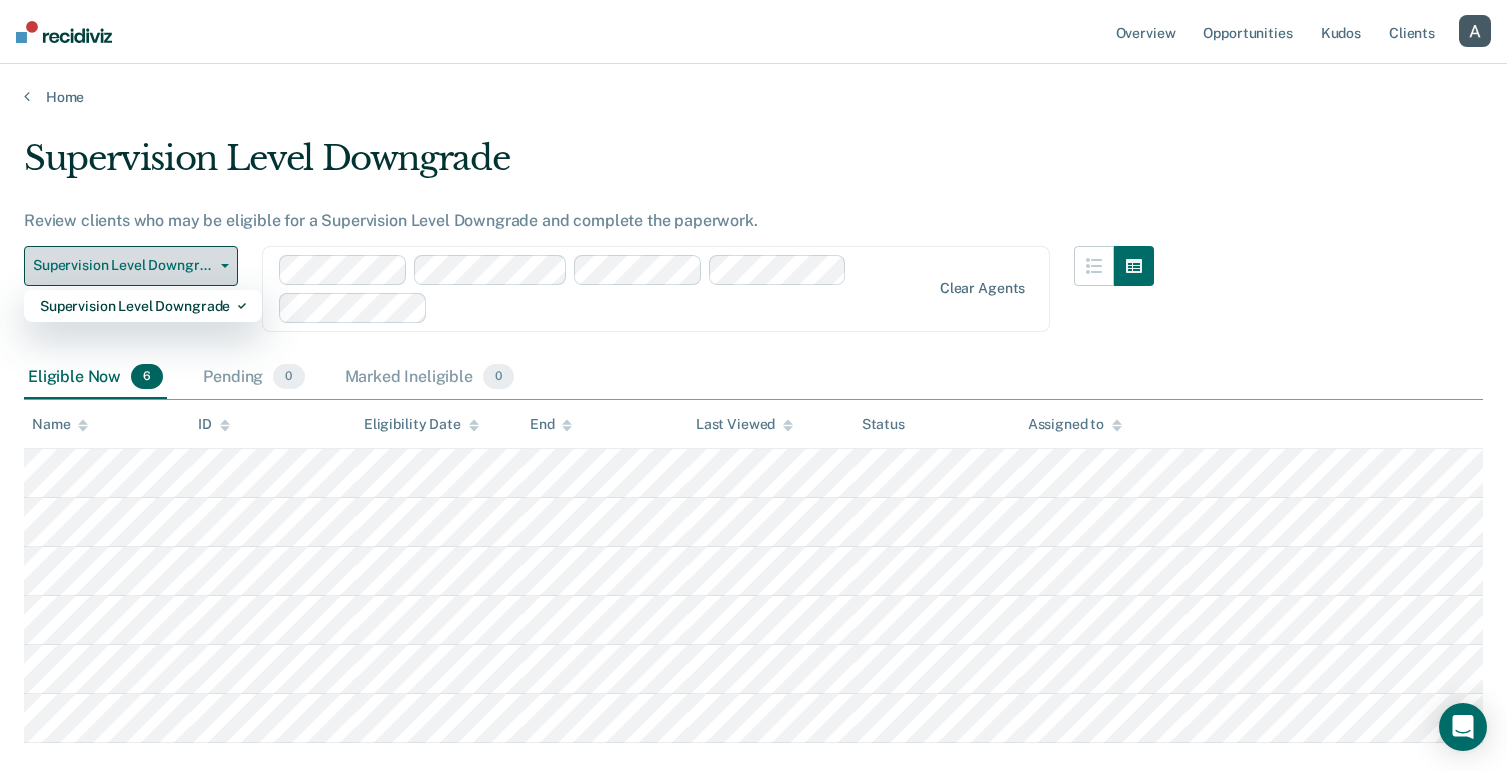 click on "Supervision Level Downgrade" at bounding box center [131, 266] 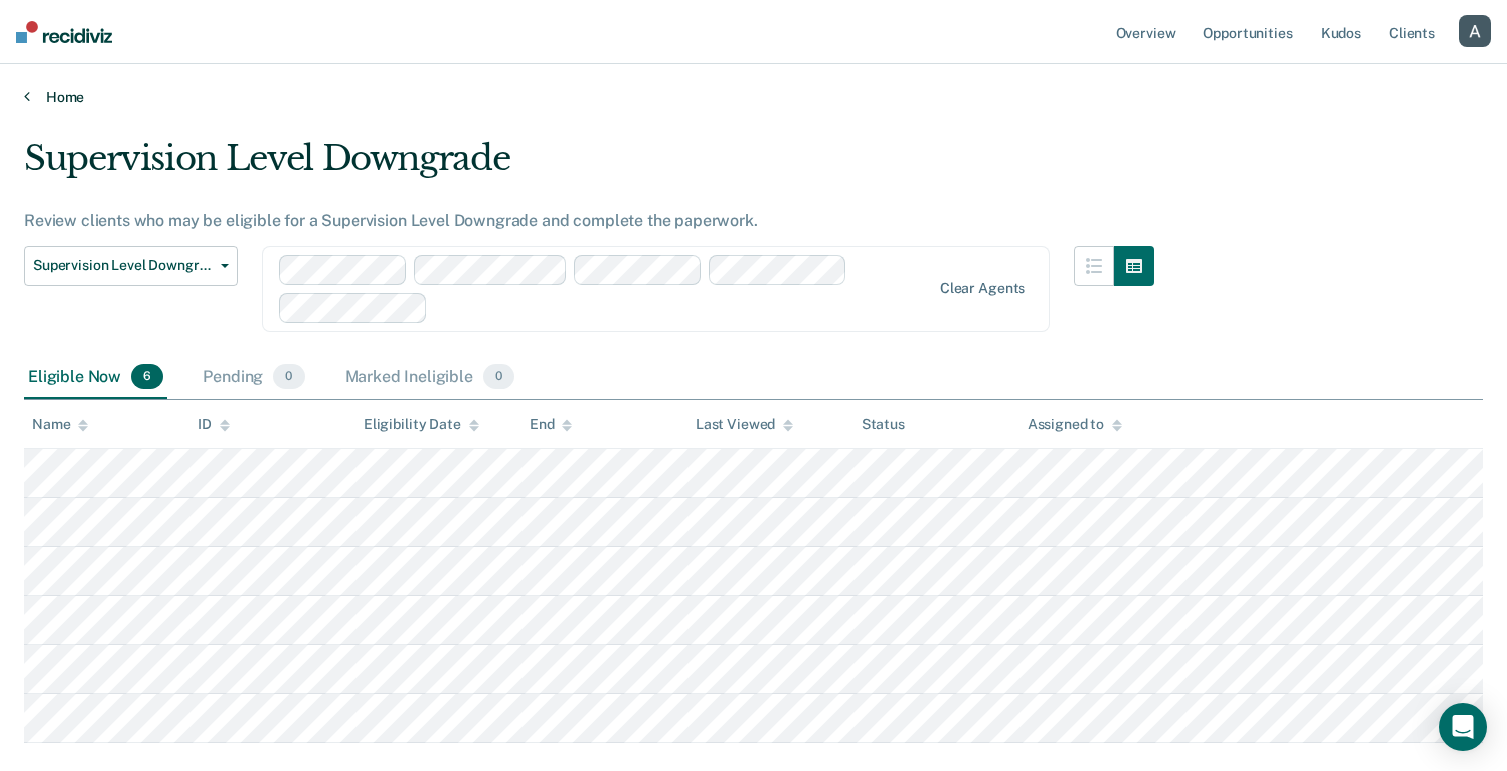click on "Home" at bounding box center (753, 97) 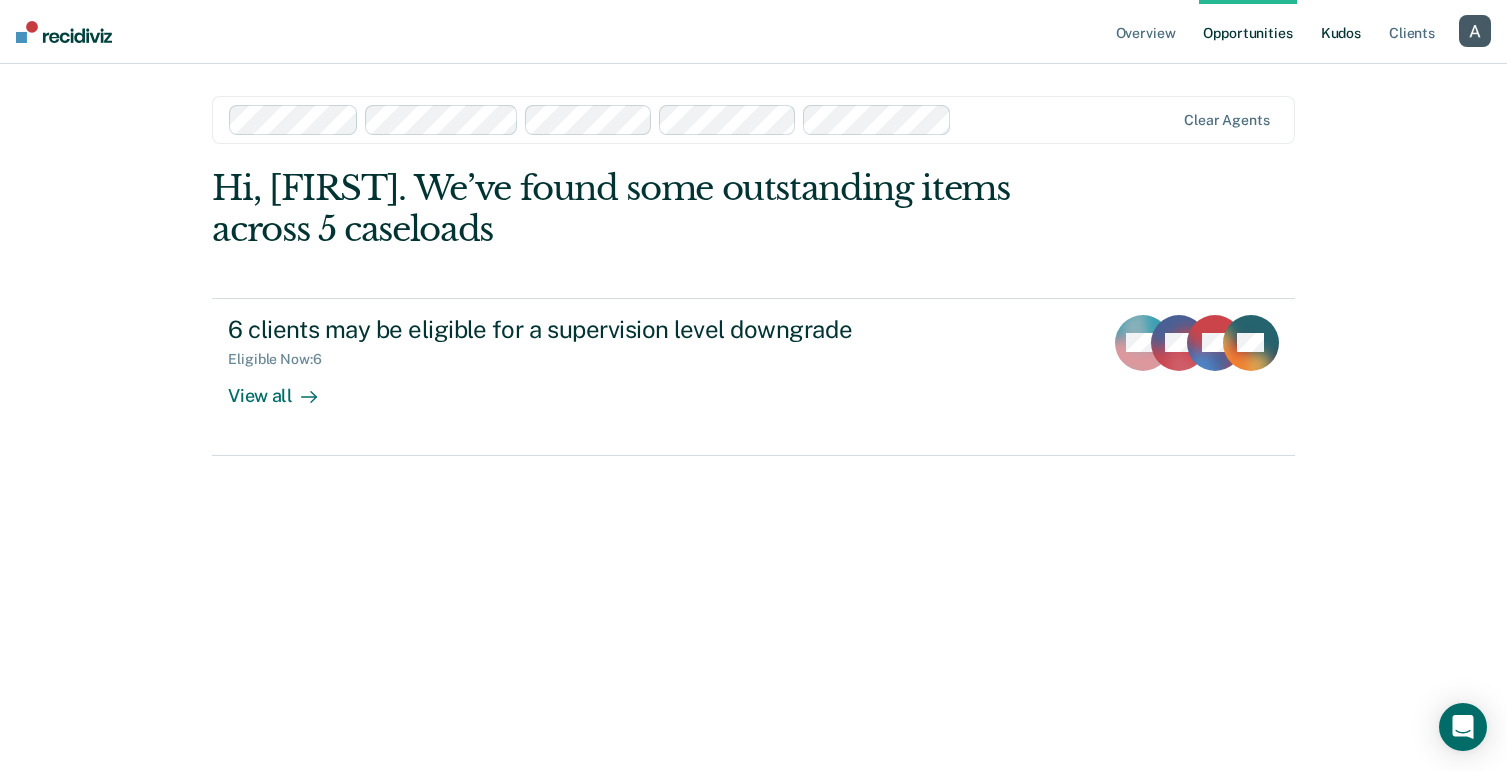 click on "Kudos" at bounding box center [1341, 32] 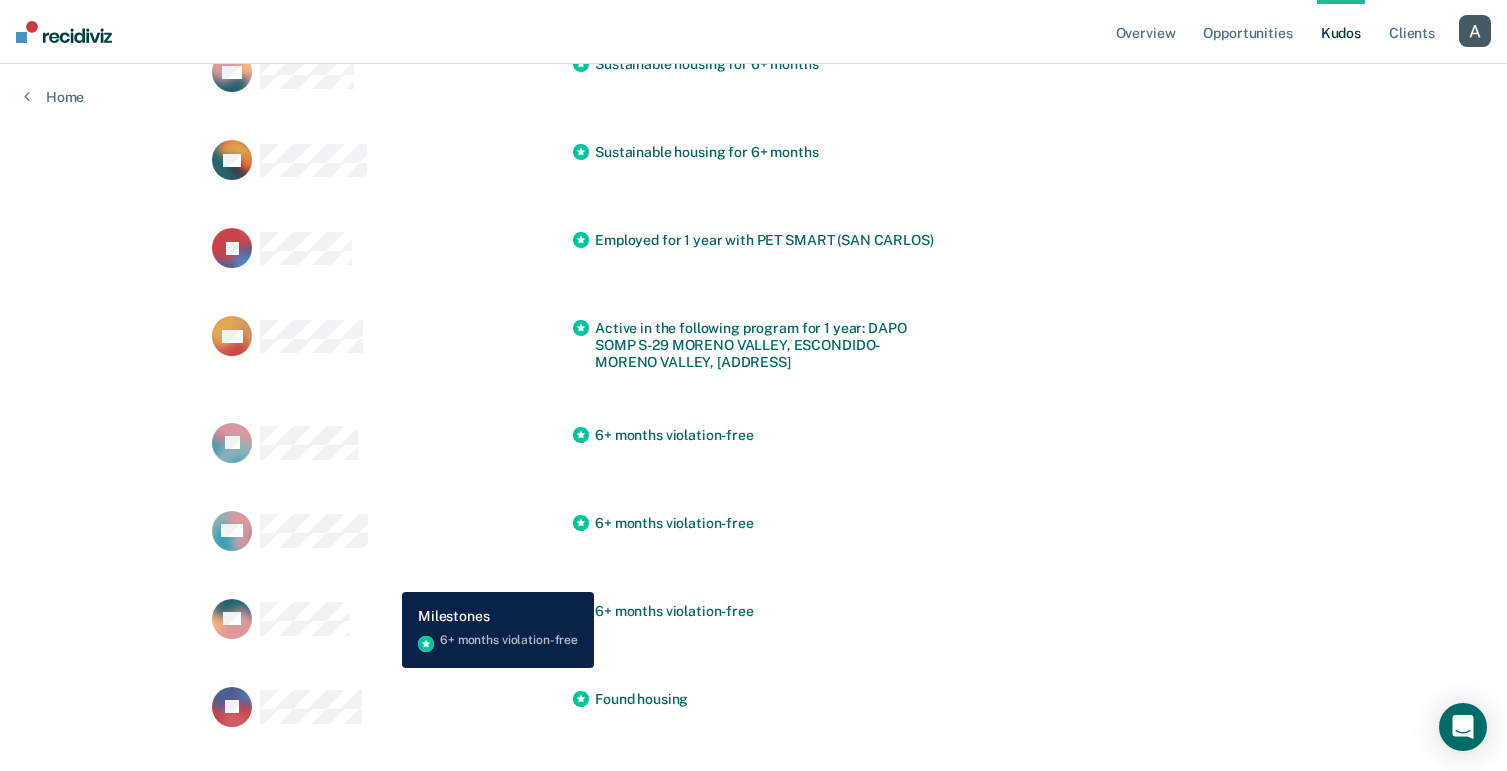 scroll, scrollTop: 5444, scrollLeft: 0, axis: vertical 